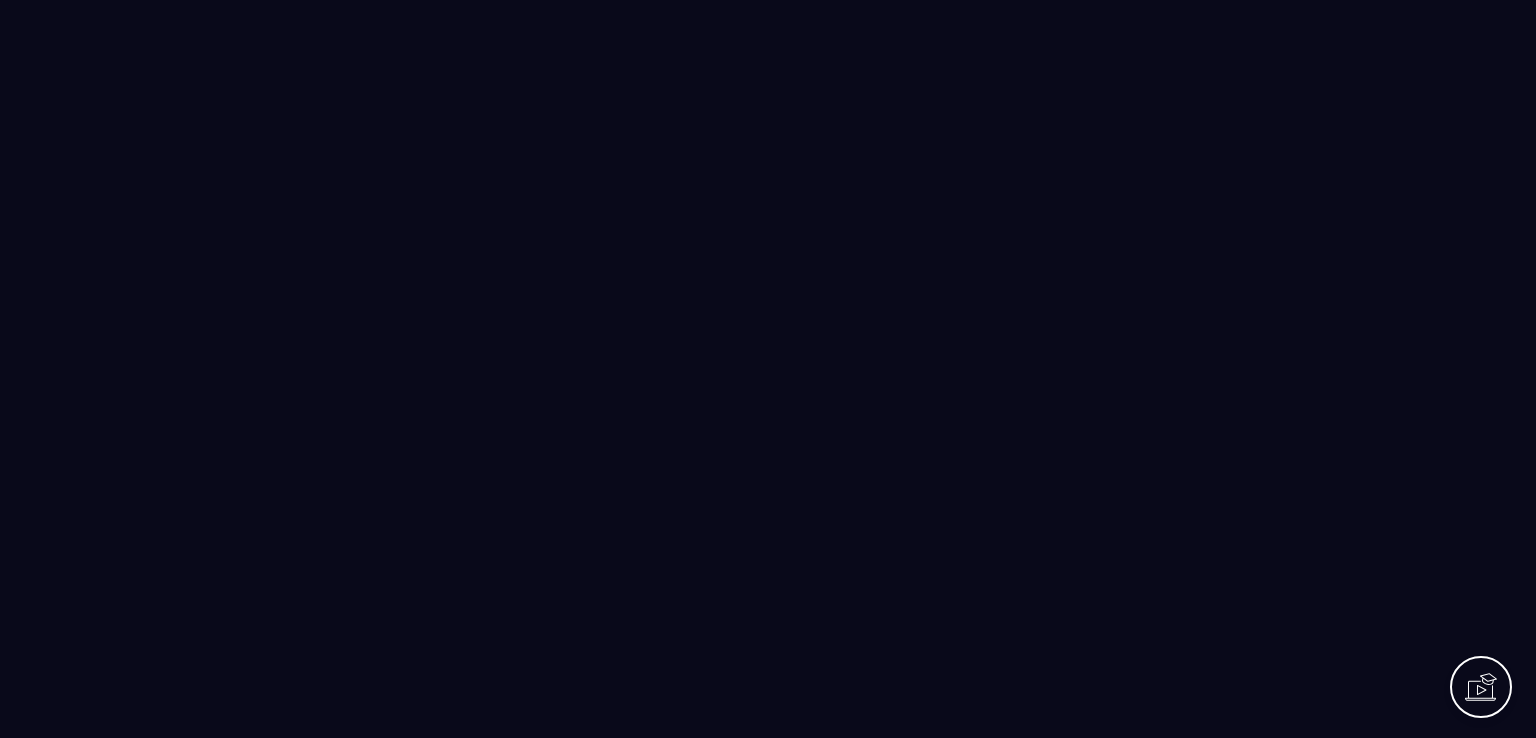 scroll, scrollTop: 0, scrollLeft: 0, axis: both 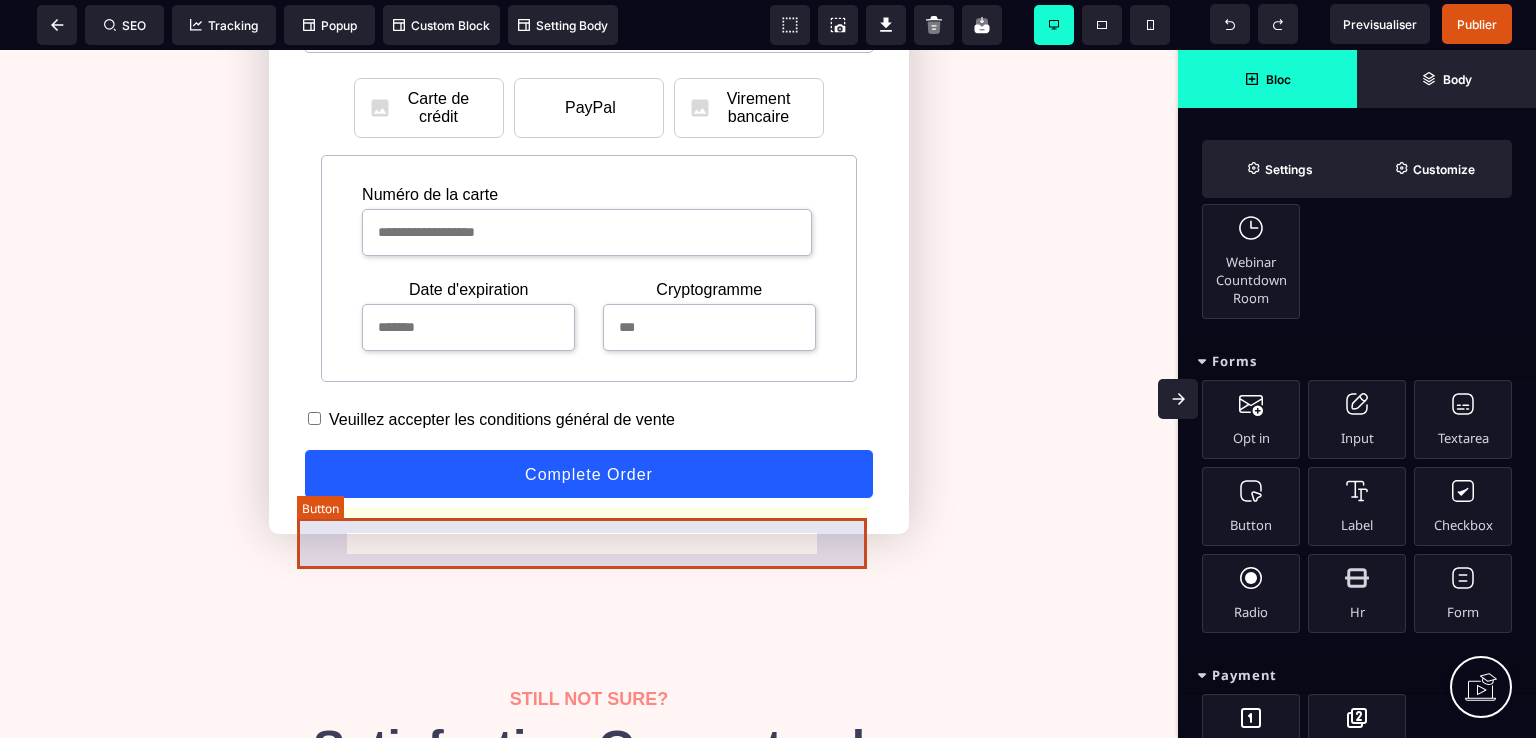 click on "Complete Order" at bounding box center (589, 474) 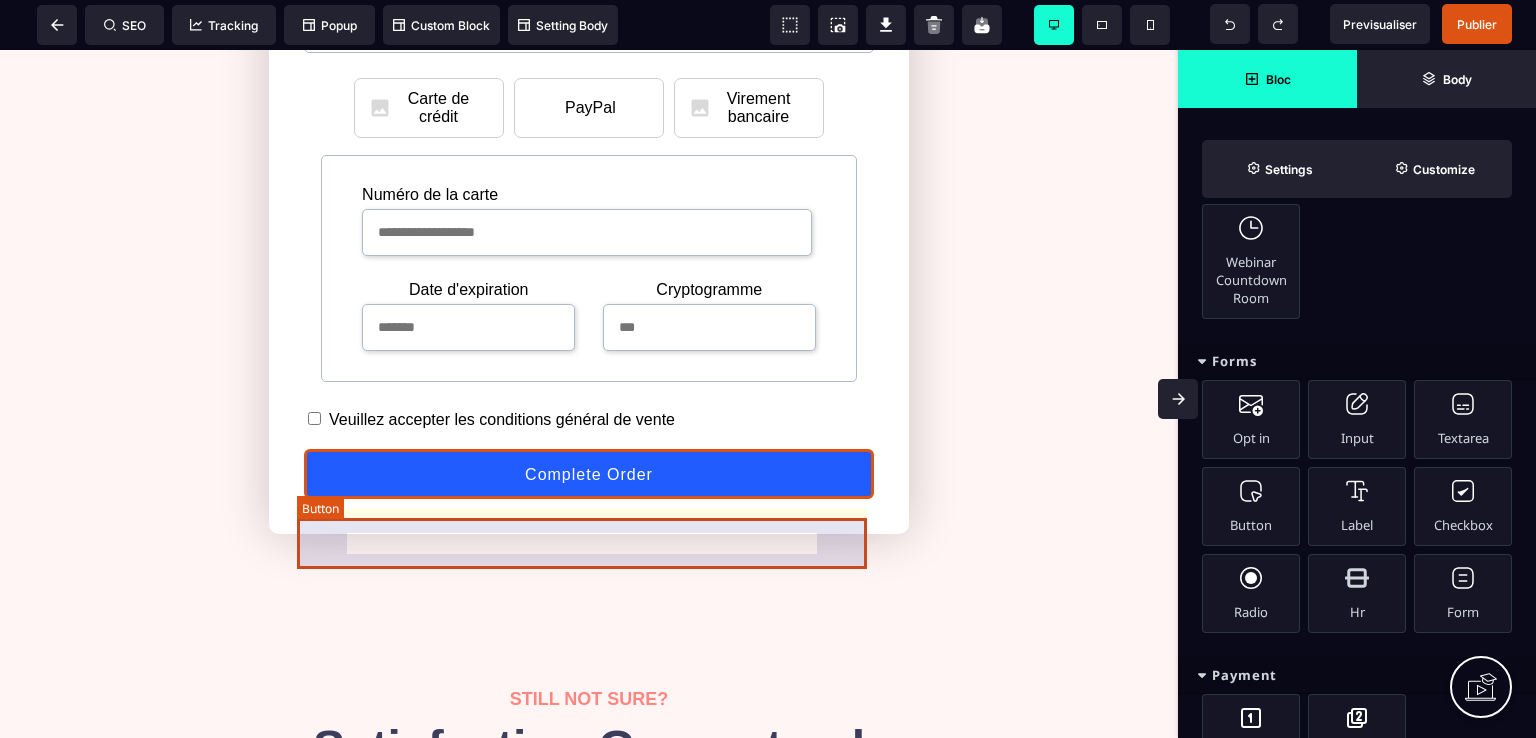 select on "******" 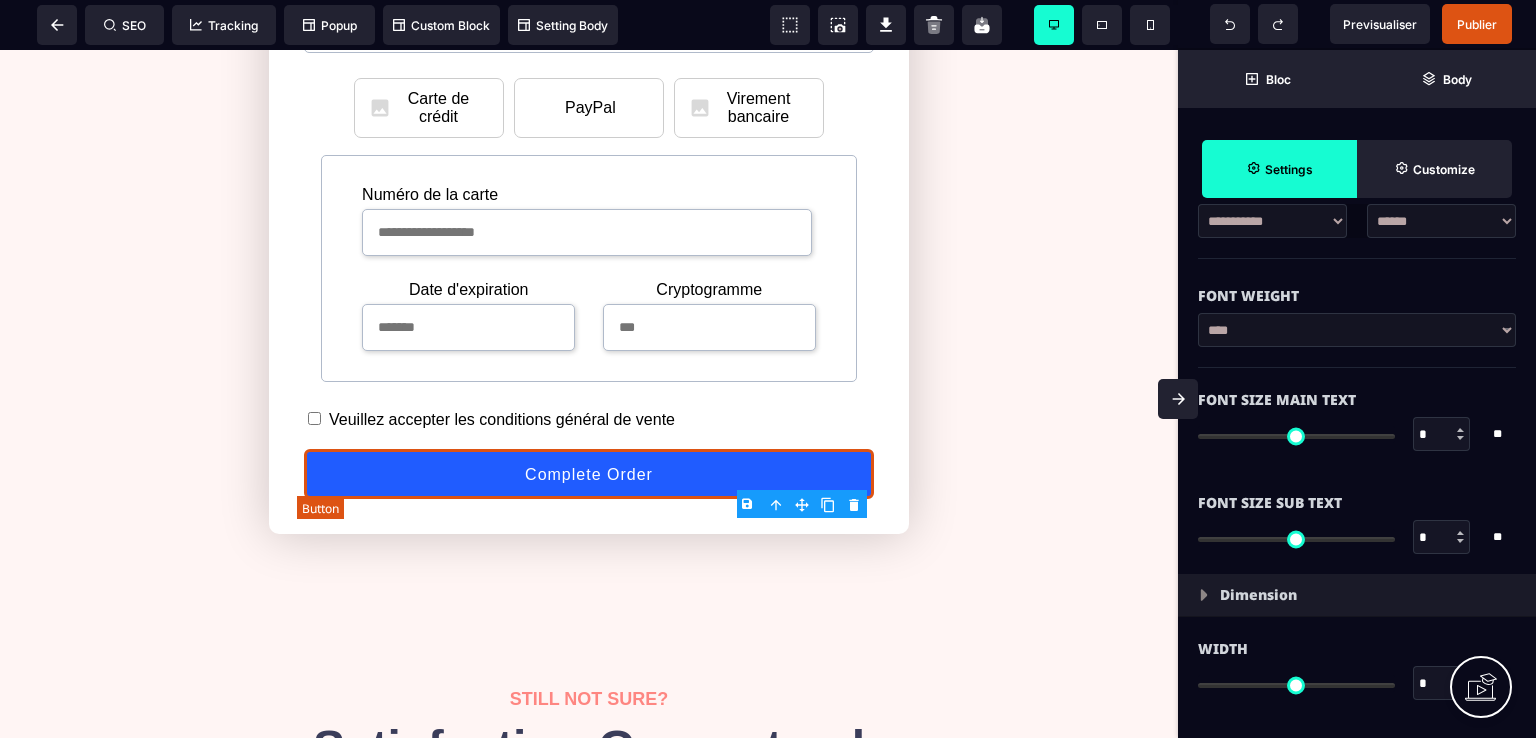 type on "**" 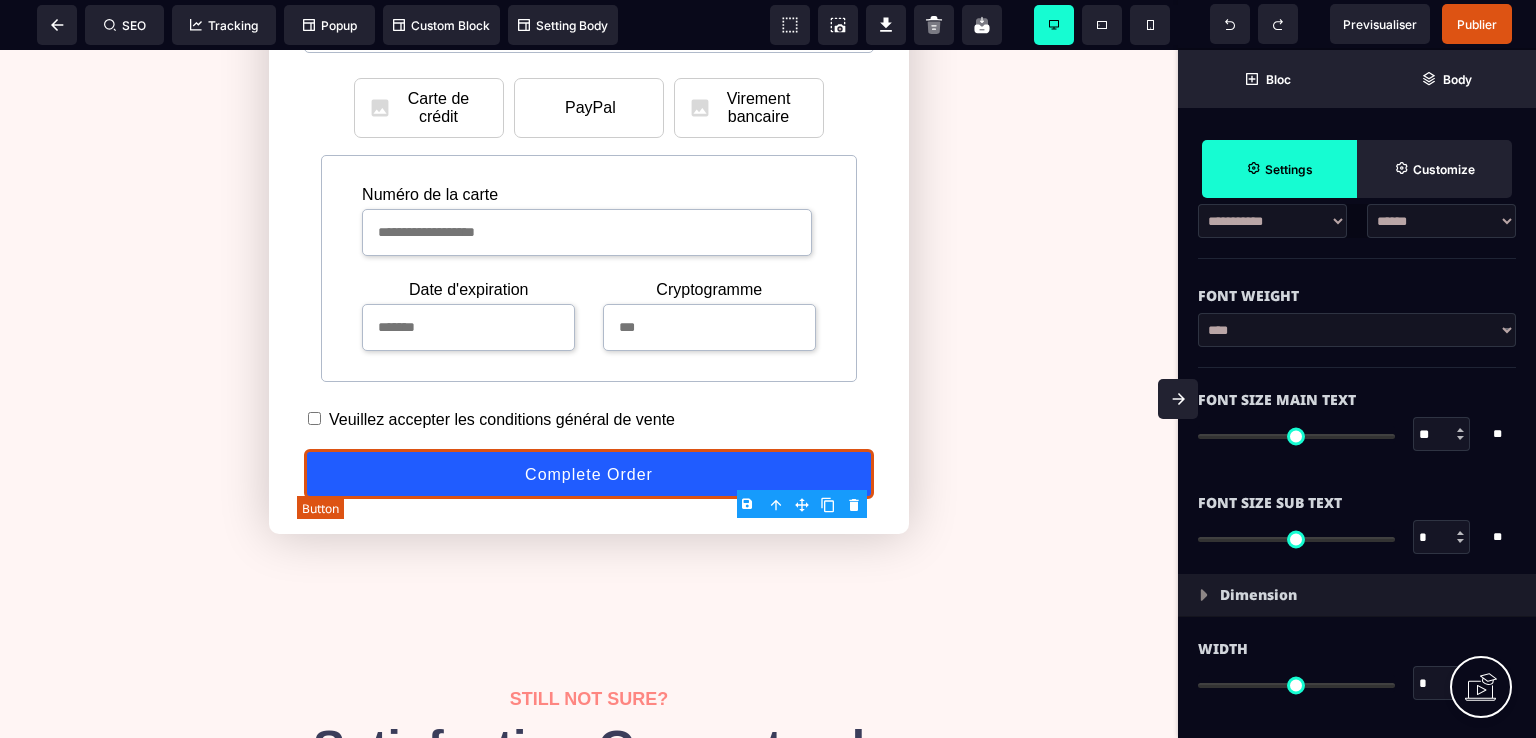 type on "**" 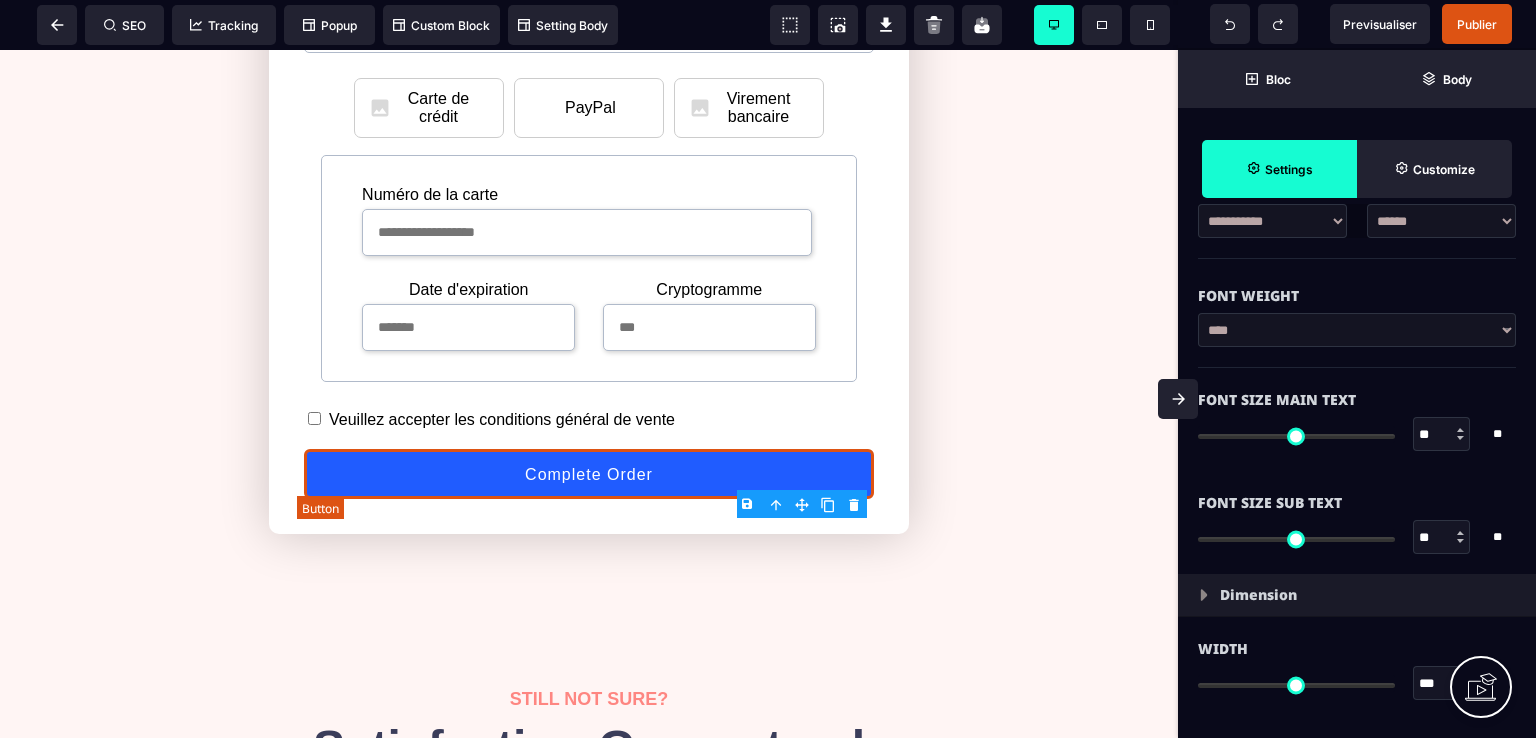 type on "*" 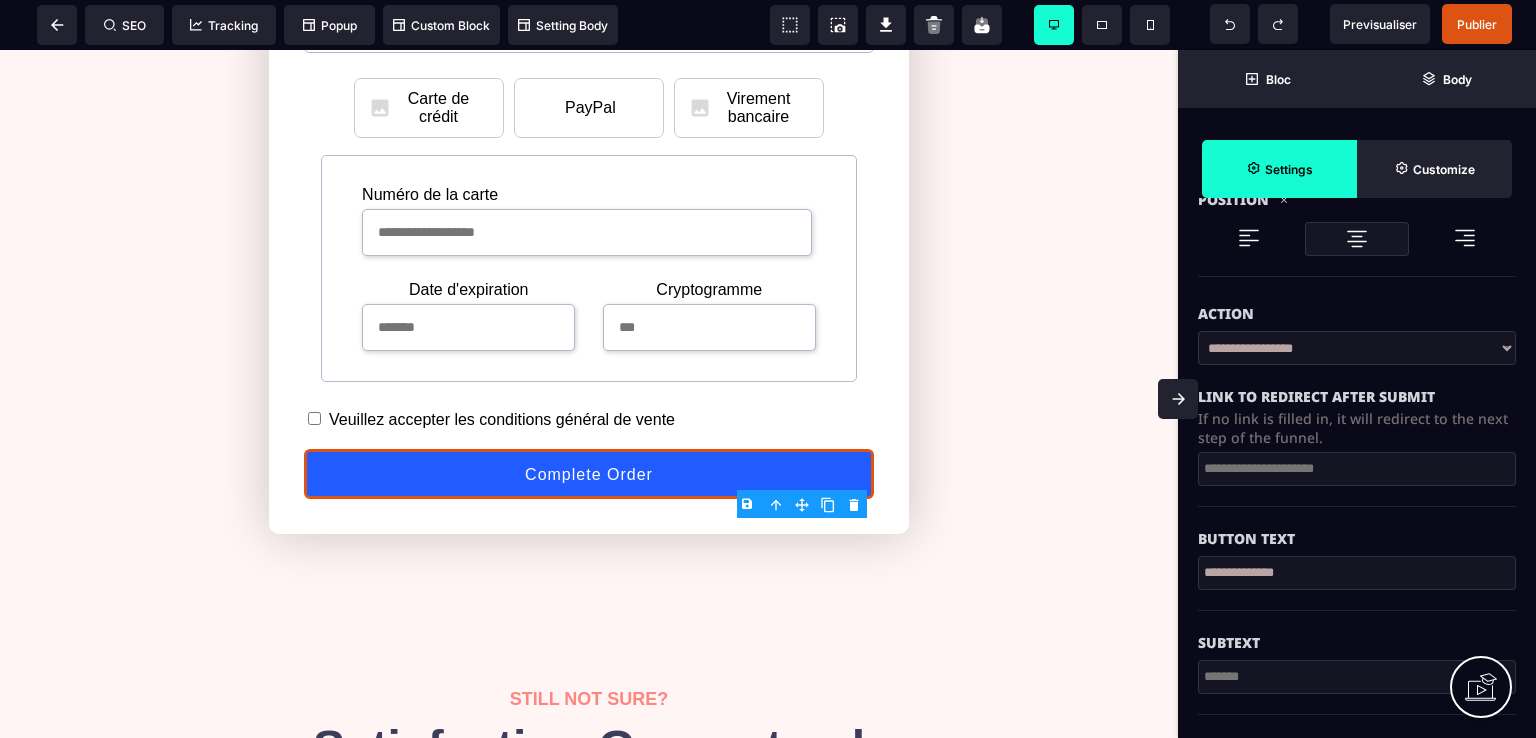 scroll, scrollTop: 300, scrollLeft: 0, axis: vertical 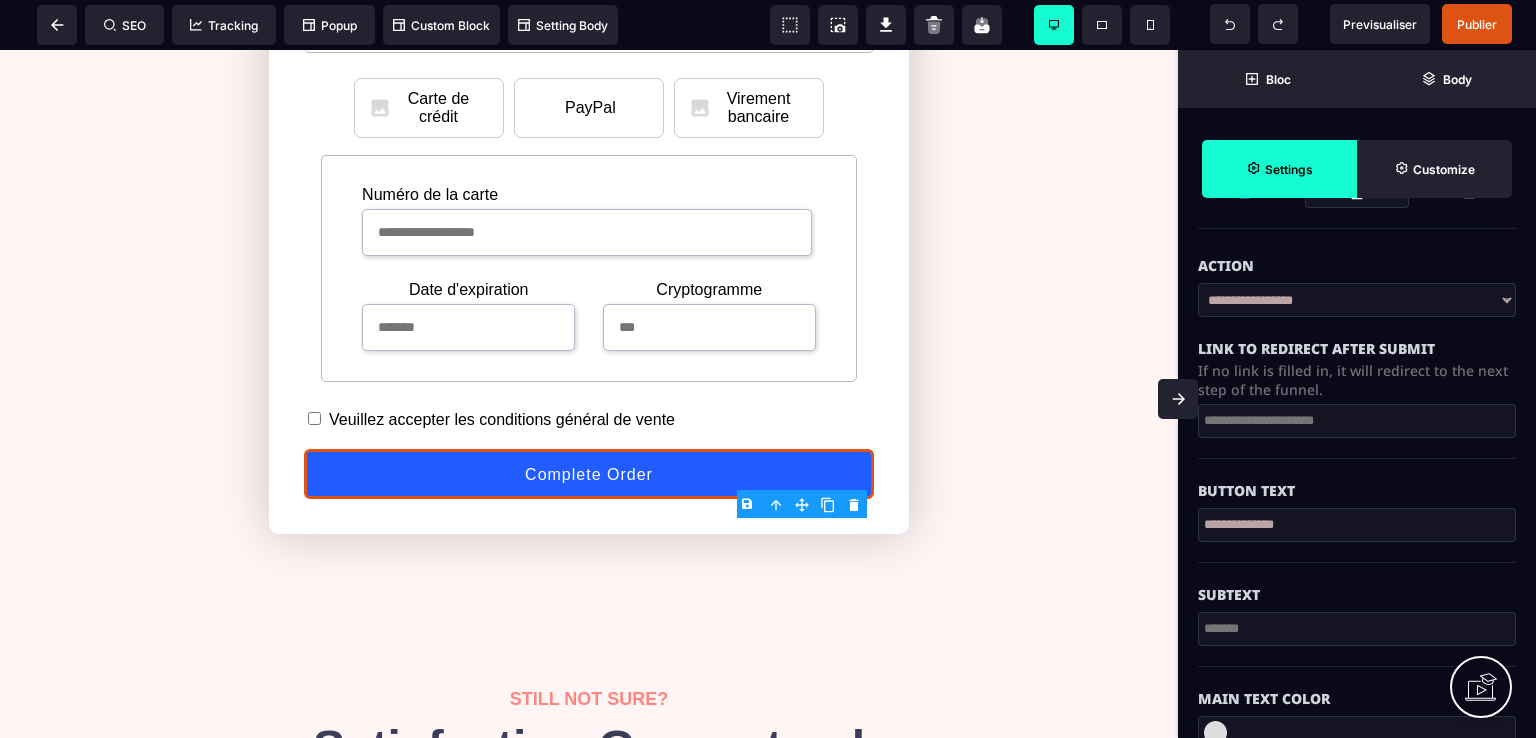 drag, startPoint x: 1321, startPoint y: 525, endPoint x: 1180, endPoint y: 537, distance: 141.50972 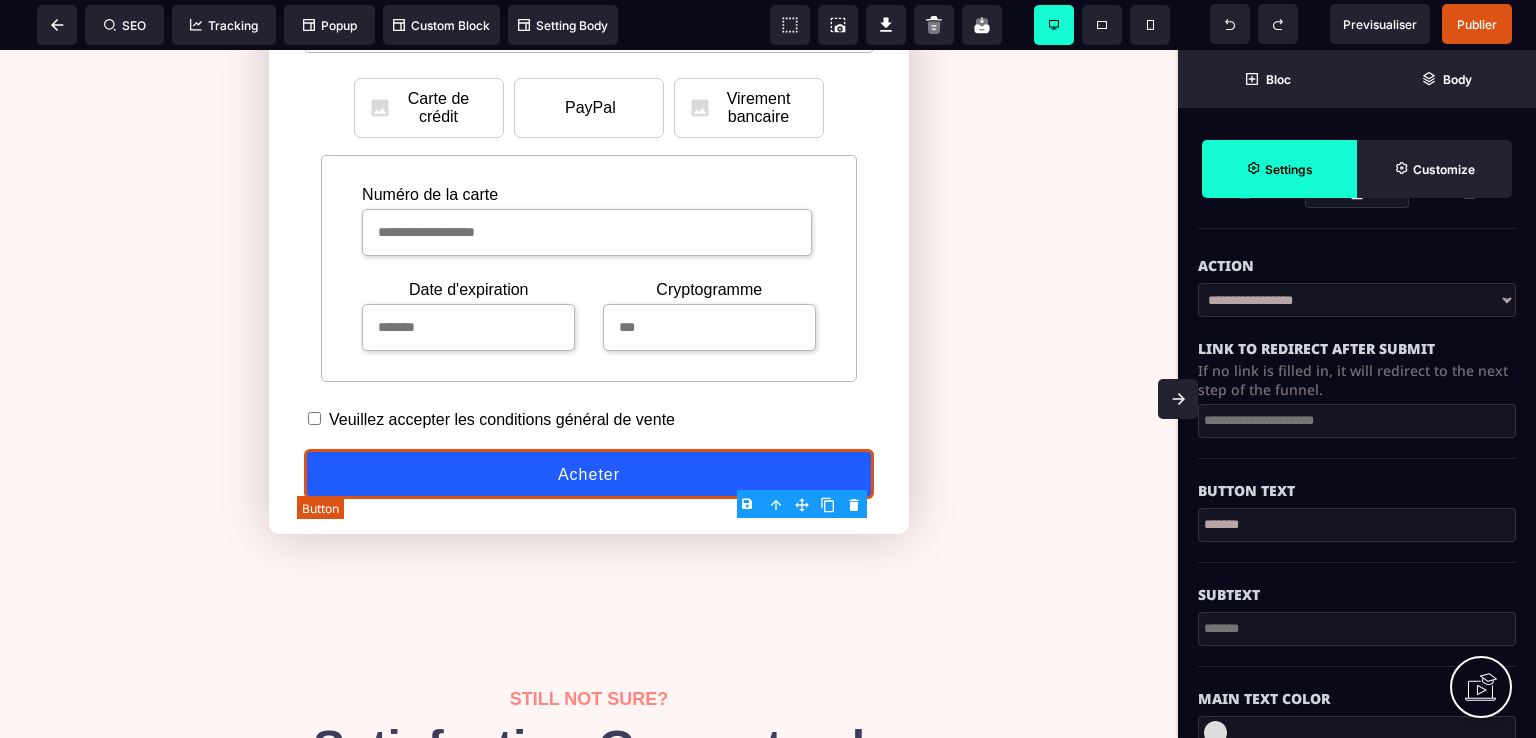 type on "*******" 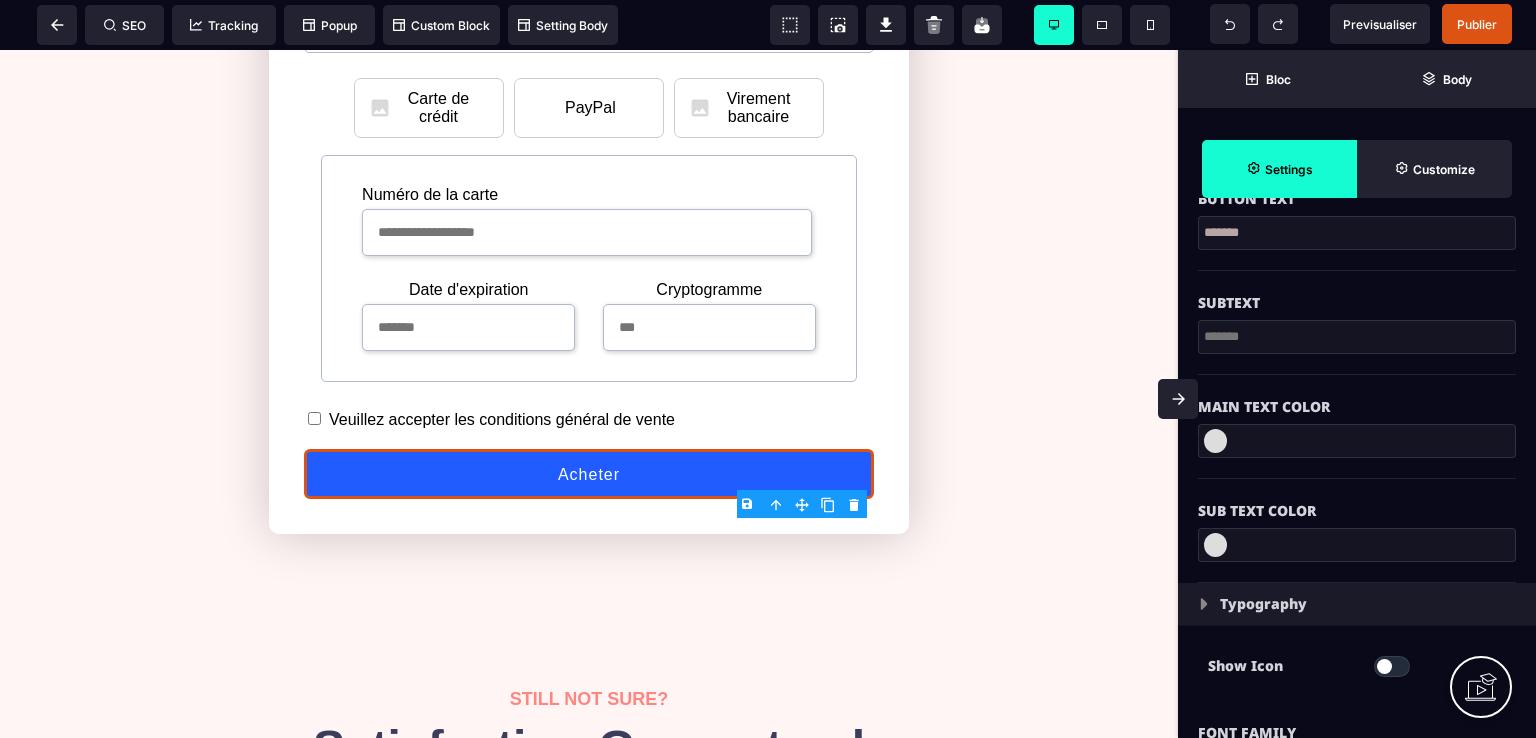 scroll, scrollTop: 600, scrollLeft: 0, axis: vertical 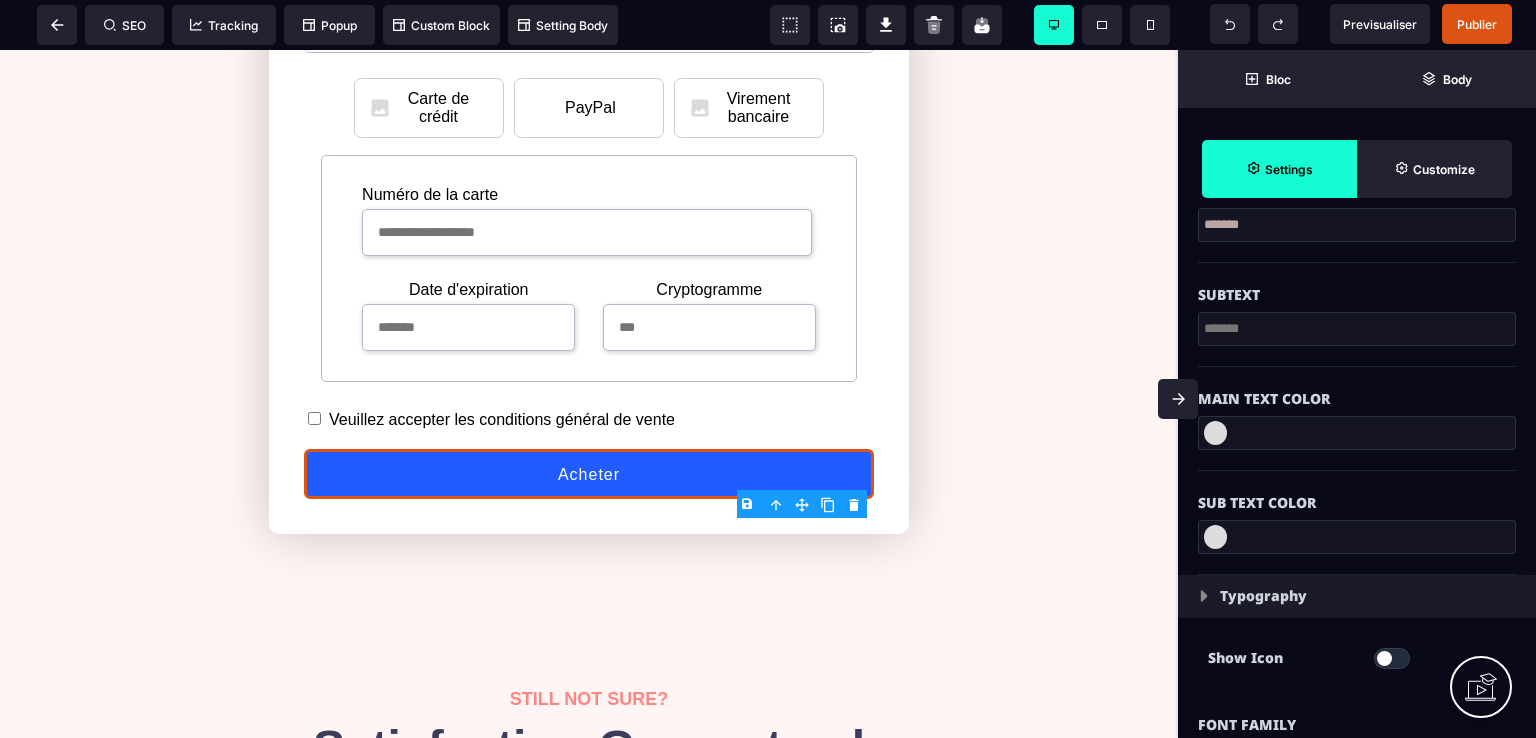 click at bounding box center [1215, 537] 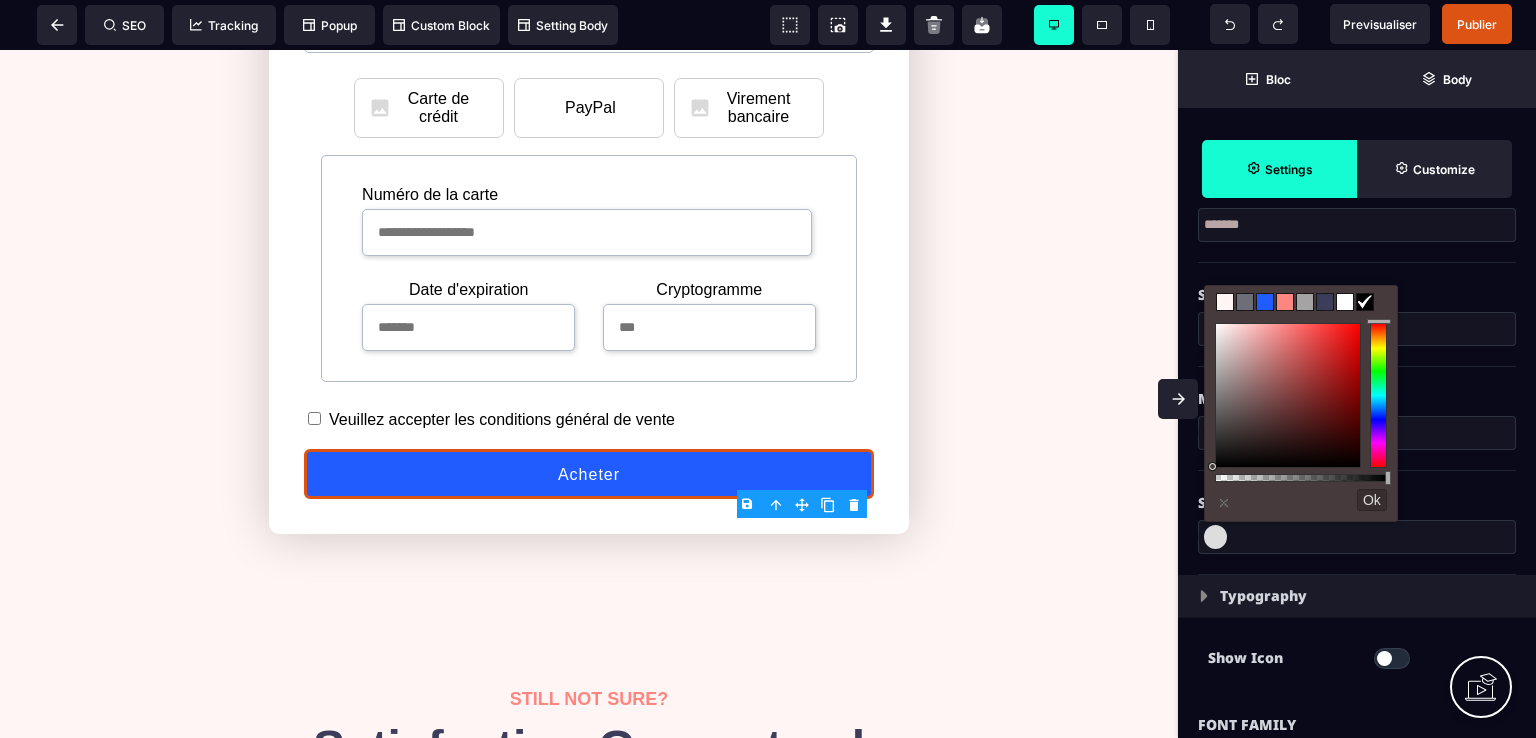 type on "*" 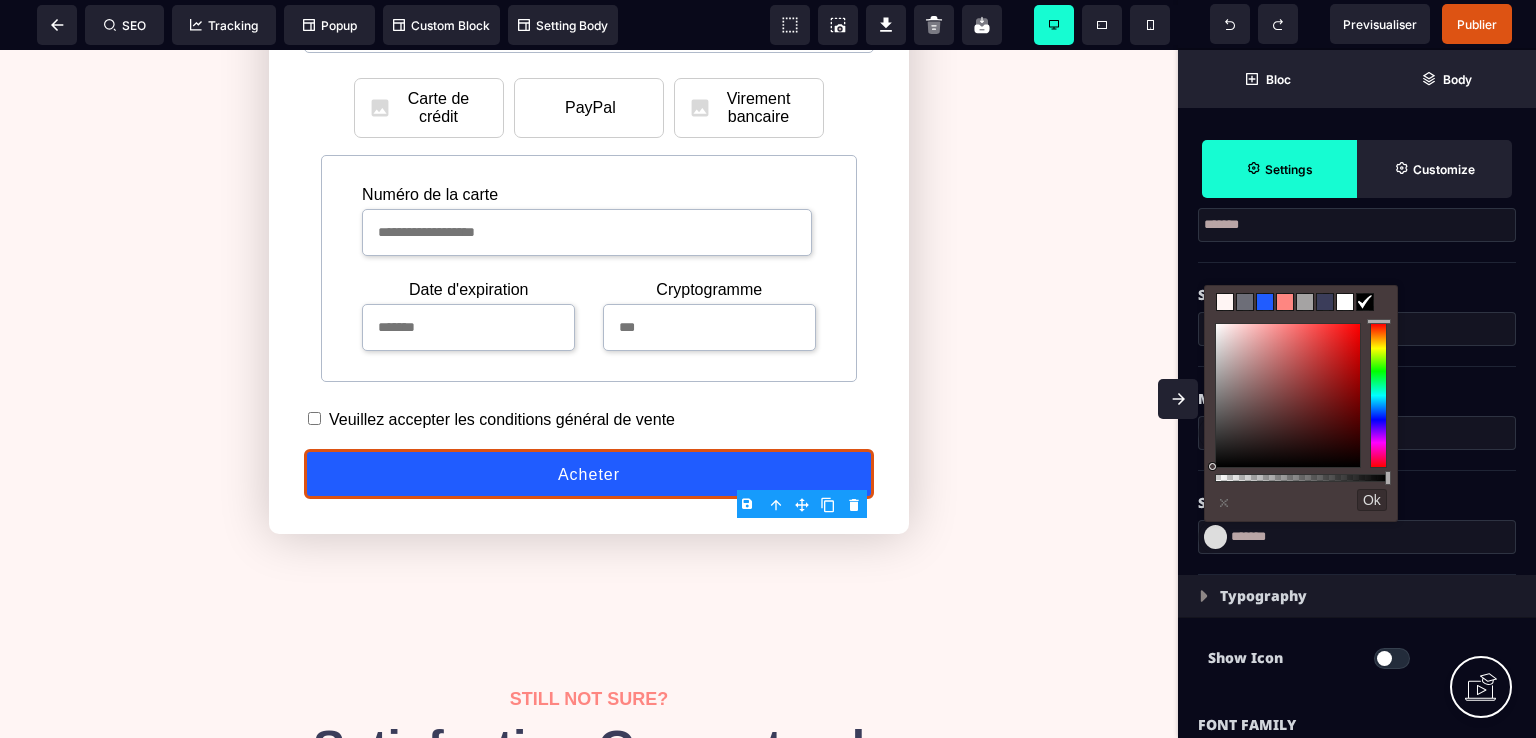 click at bounding box center [1378, 396] 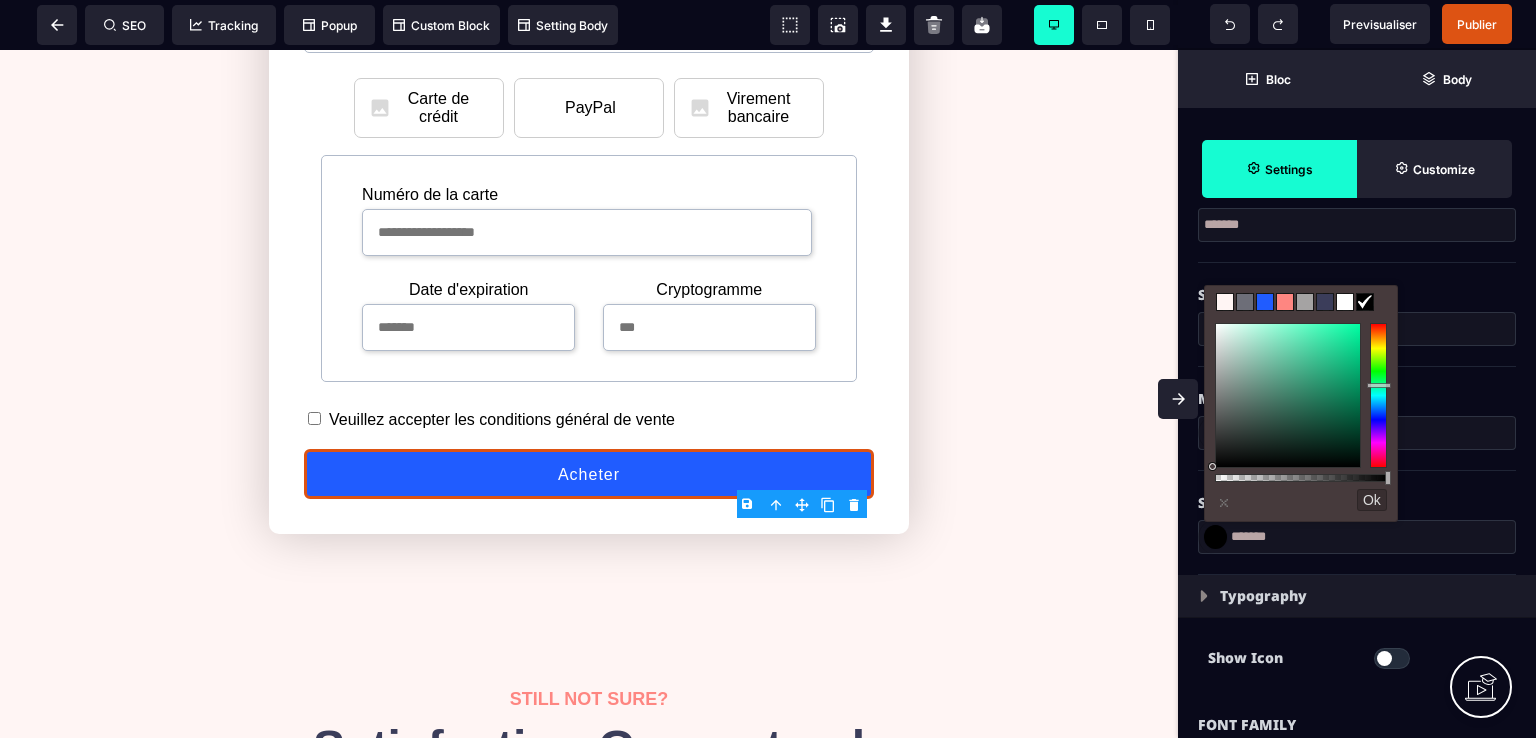 type on "**" 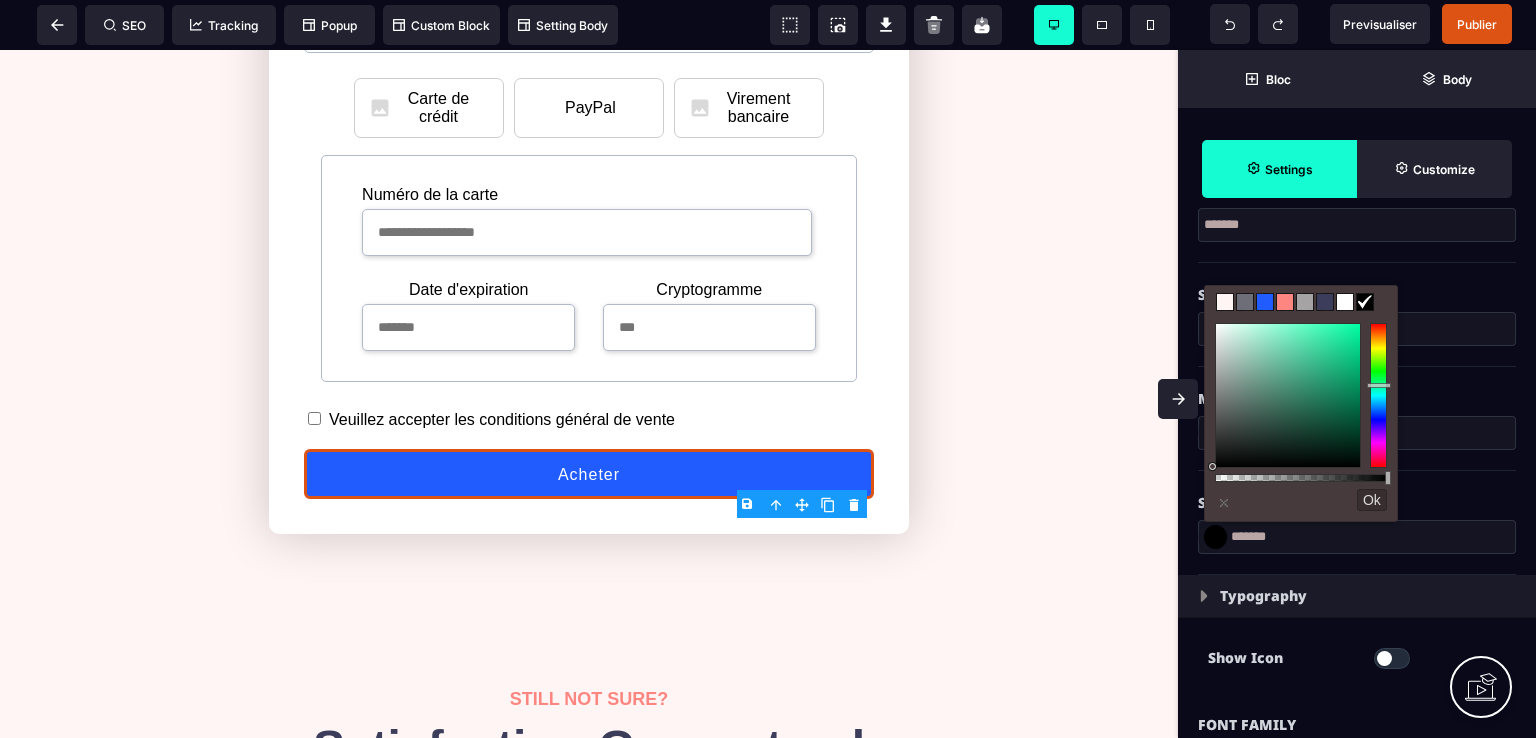 type on "*" 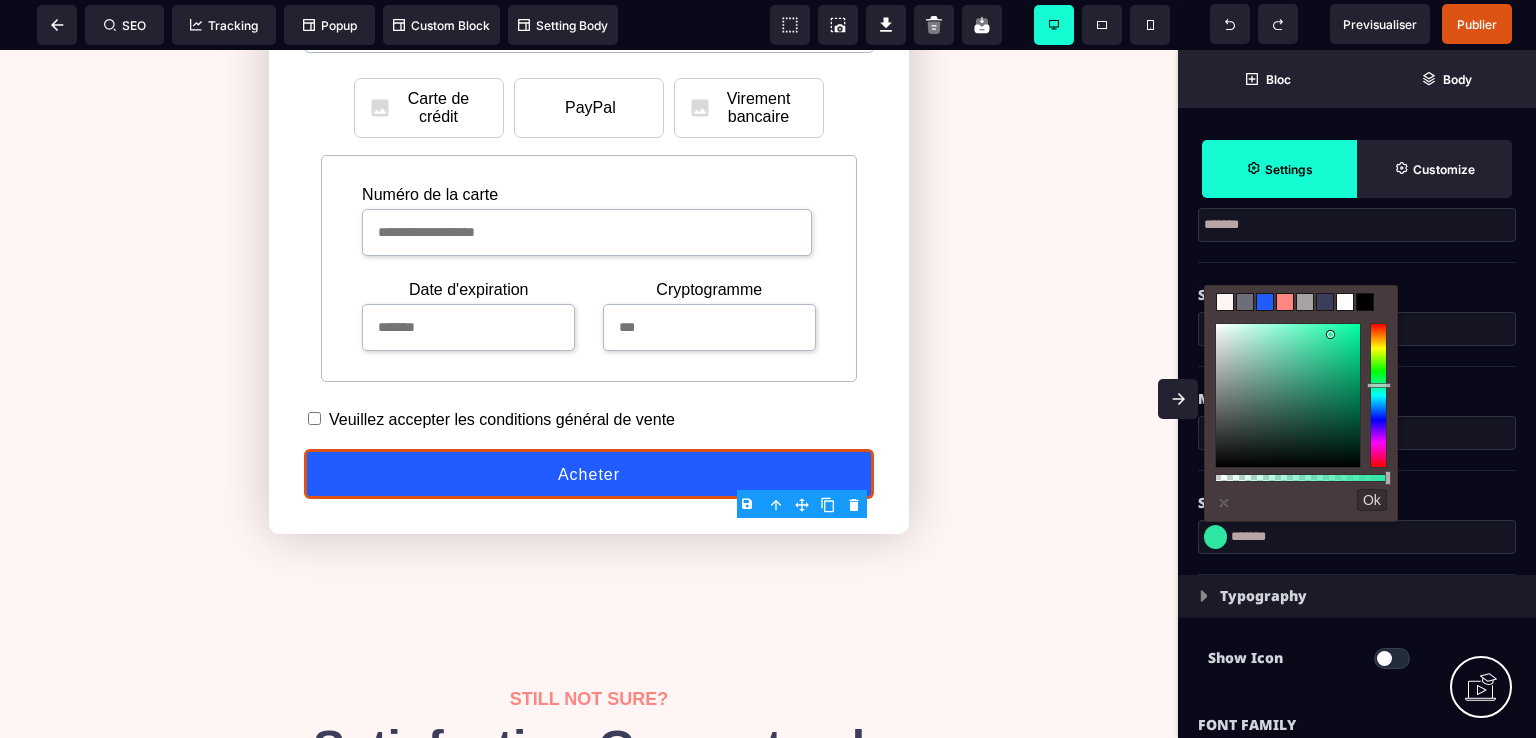 type on "**" 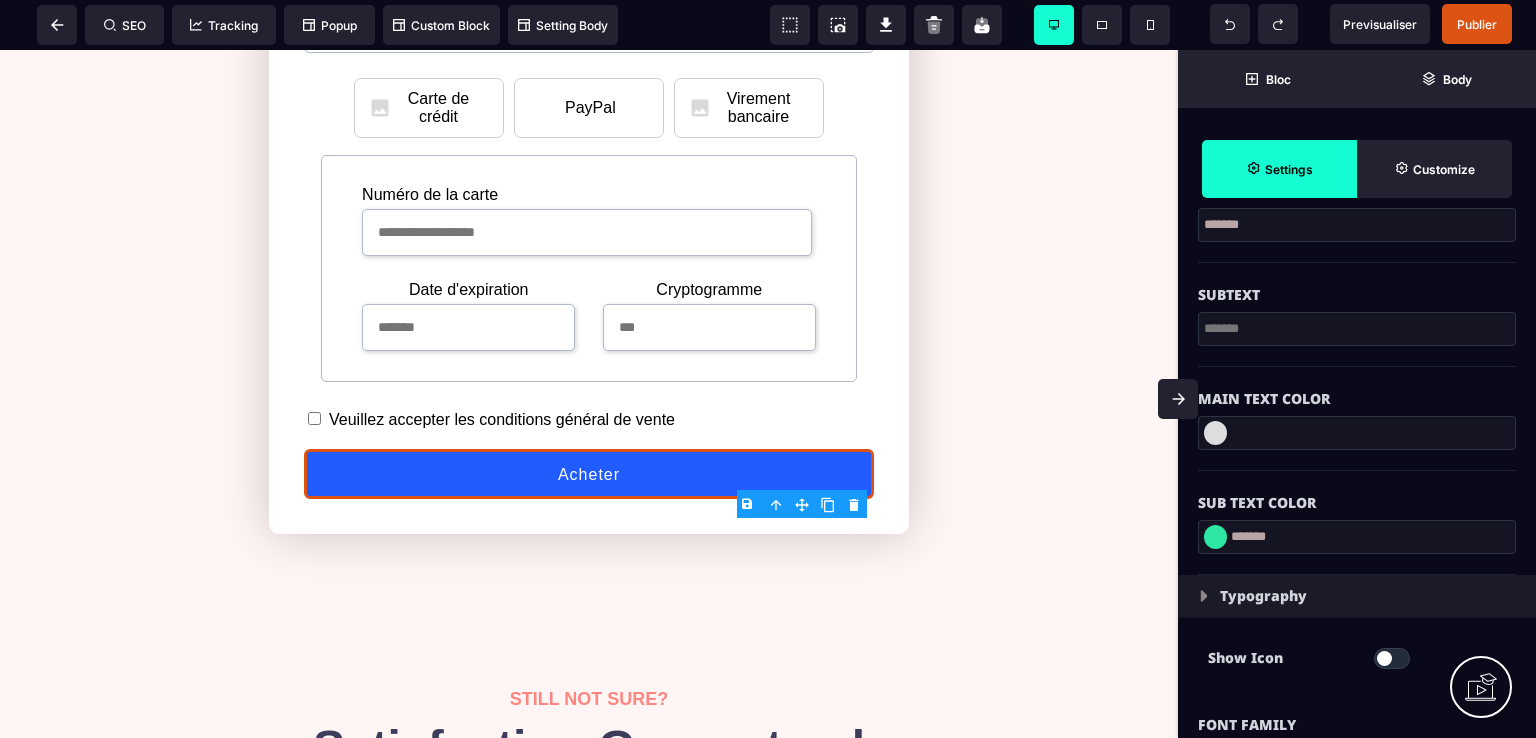type on "**" 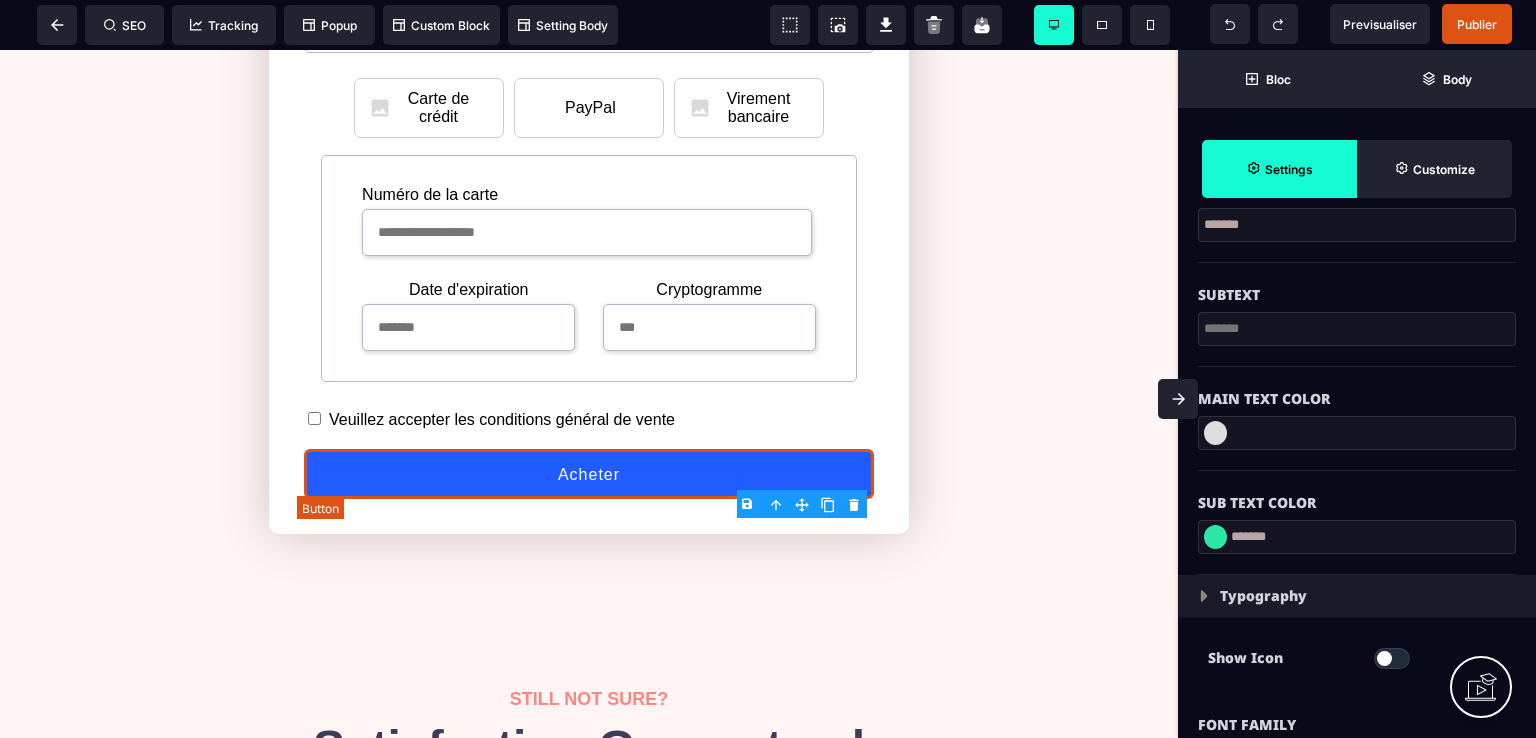 click on "Acheter" at bounding box center [589, 474] 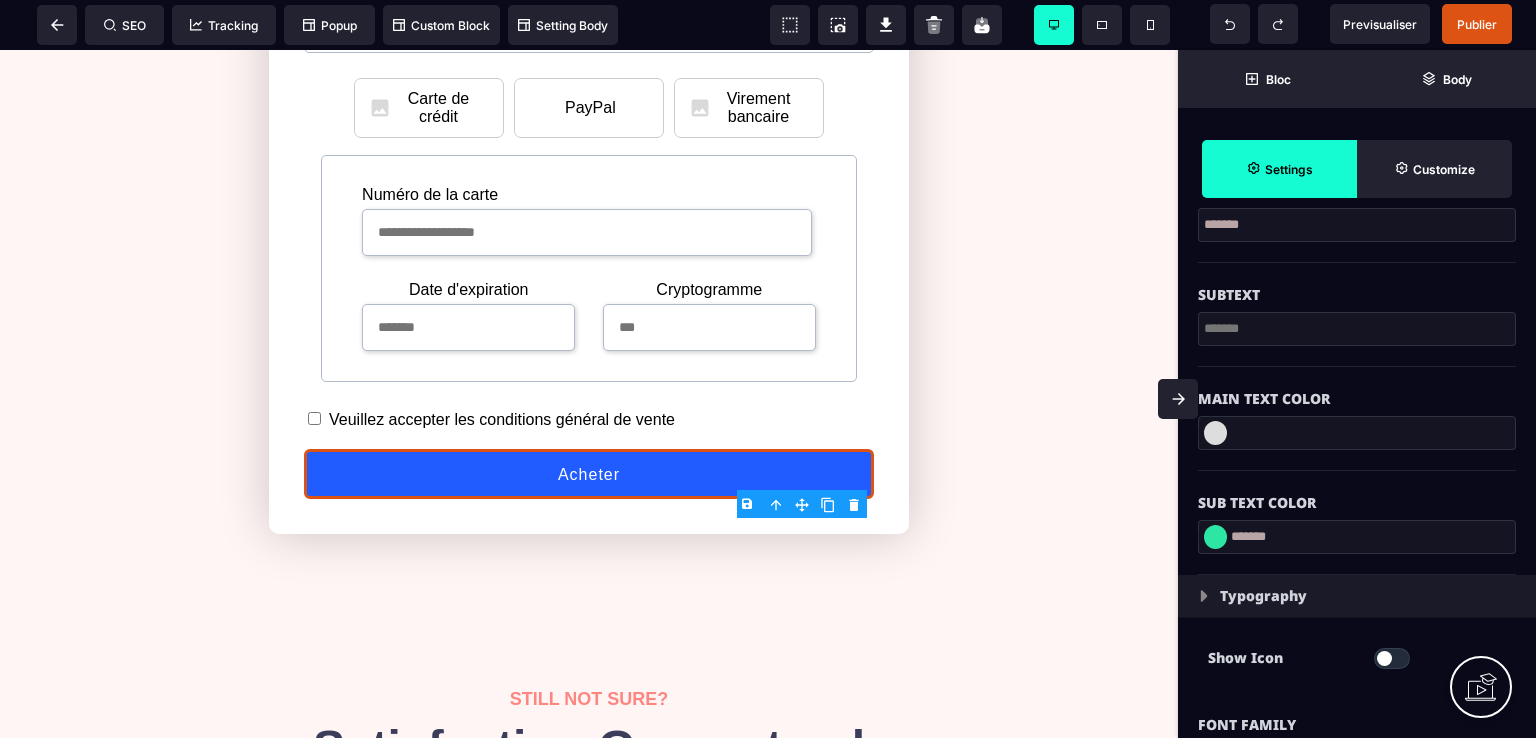 click at bounding box center (1215, 537) 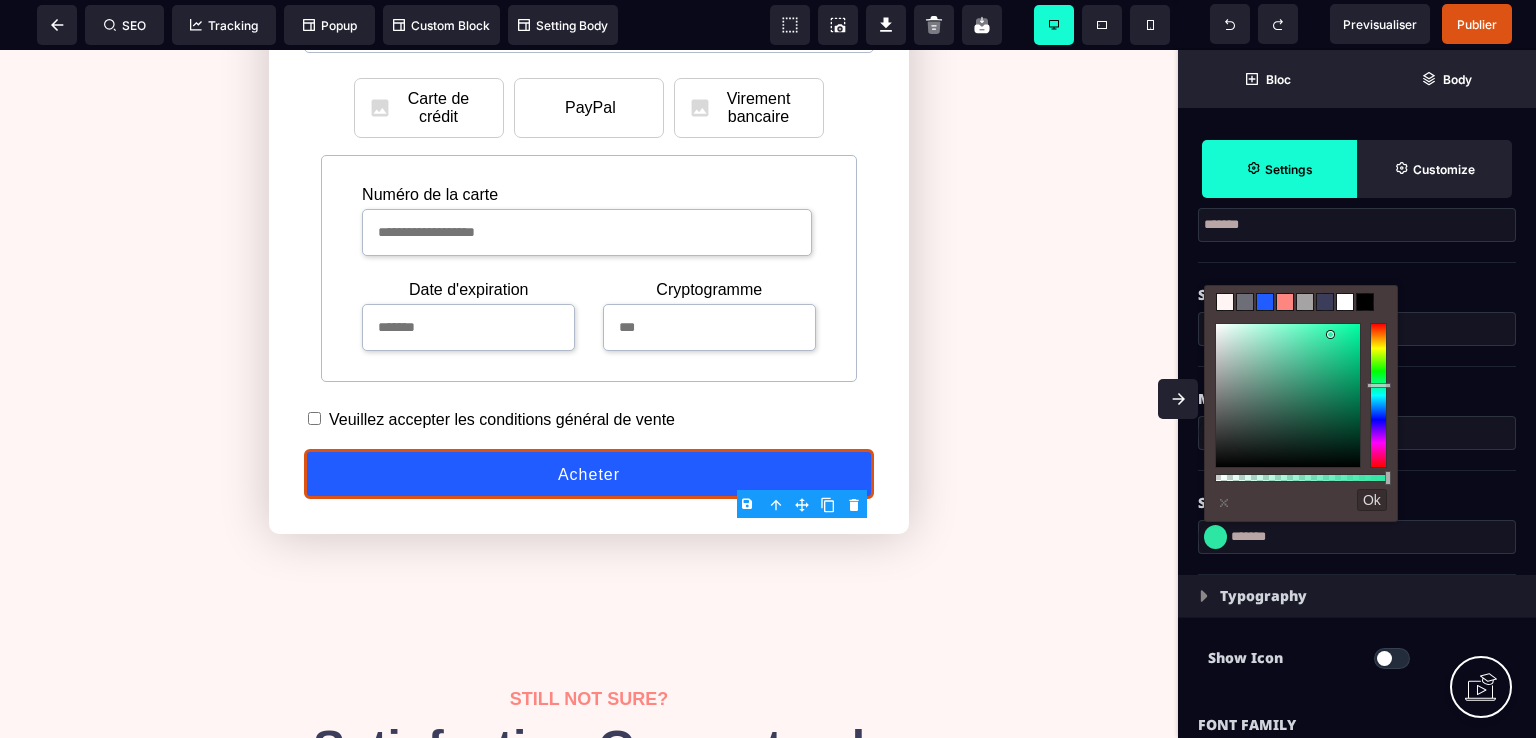 click on "Ok" at bounding box center (1372, 500) 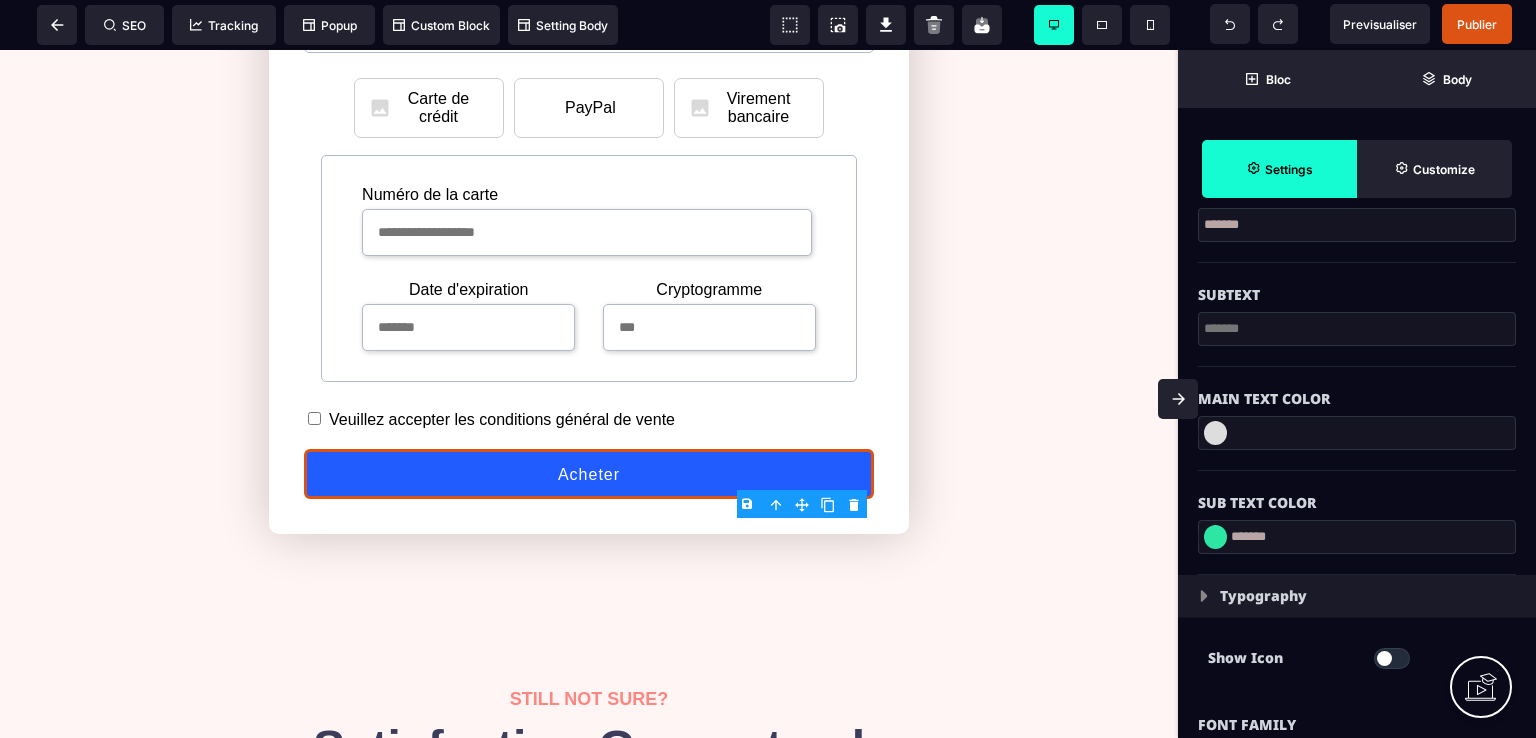 type on "**" 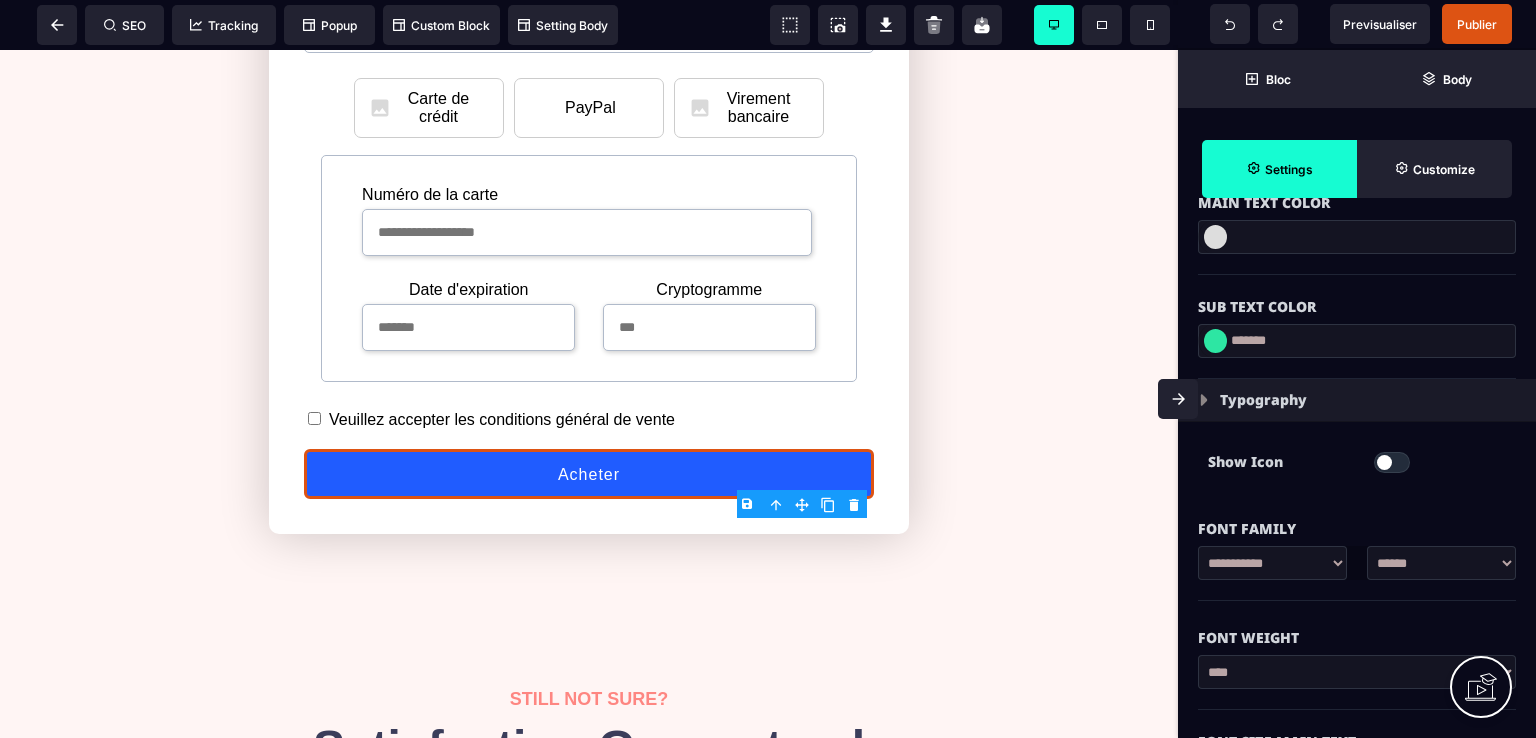 scroll, scrollTop: 800, scrollLeft: 0, axis: vertical 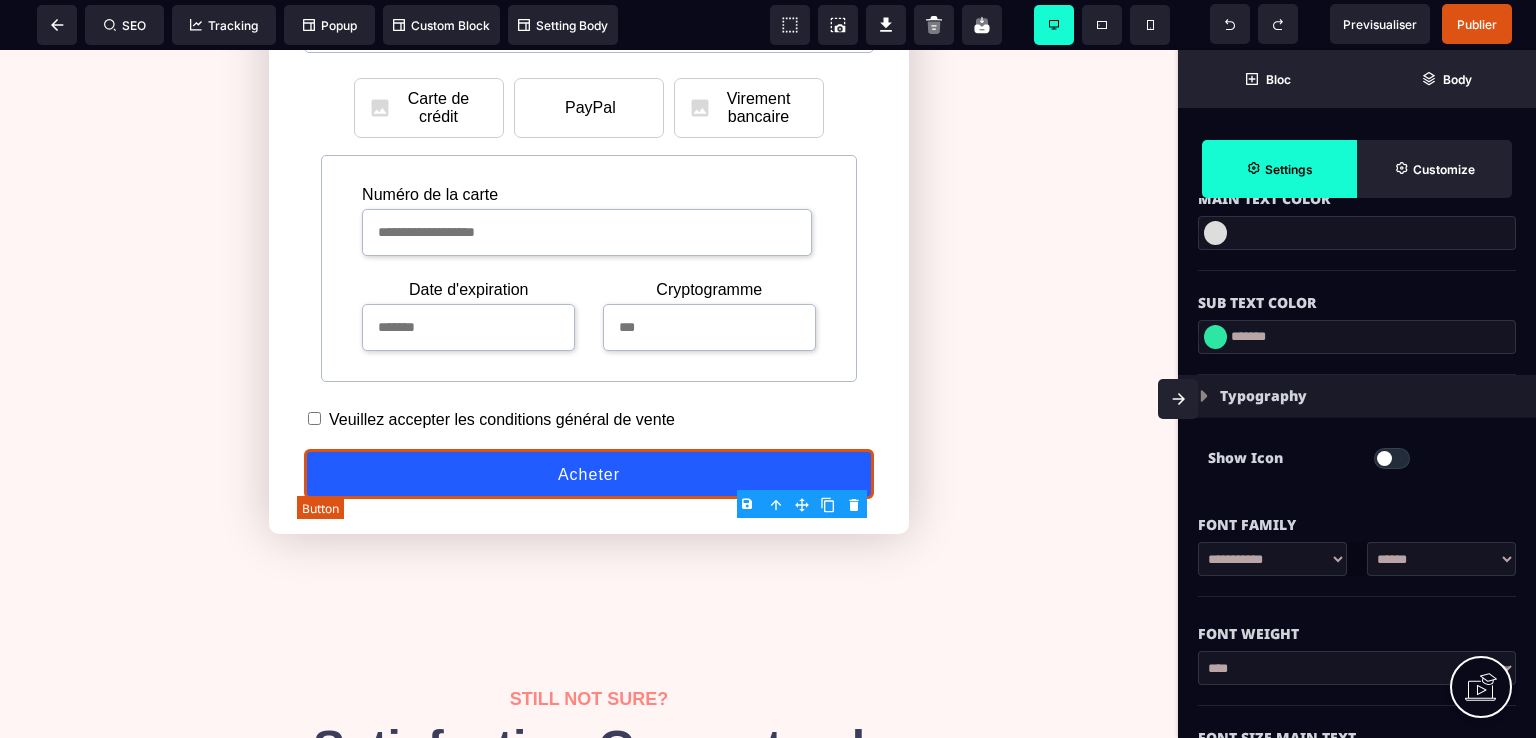 click on "Acheter" at bounding box center [589, 474] 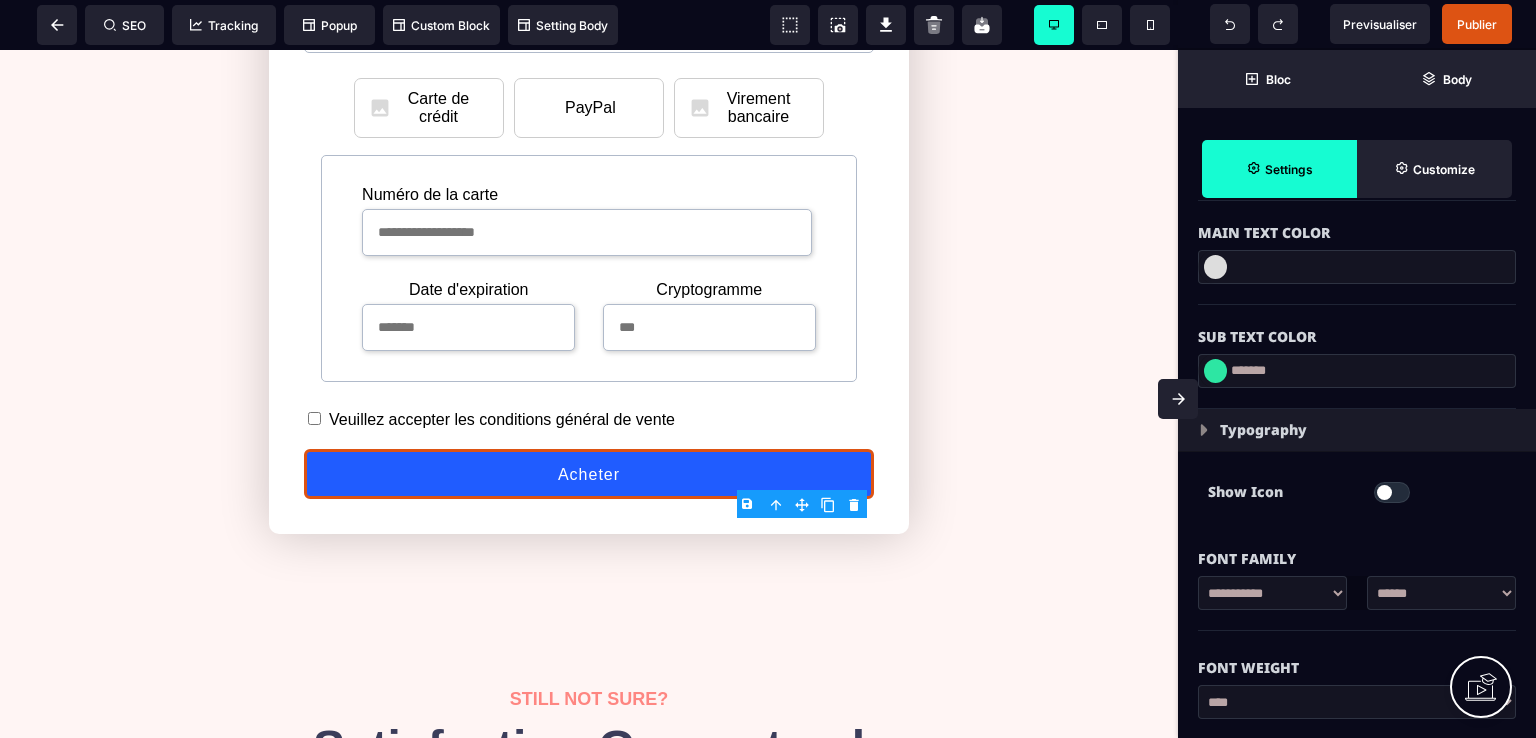 scroll, scrollTop: 800, scrollLeft: 0, axis: vertical 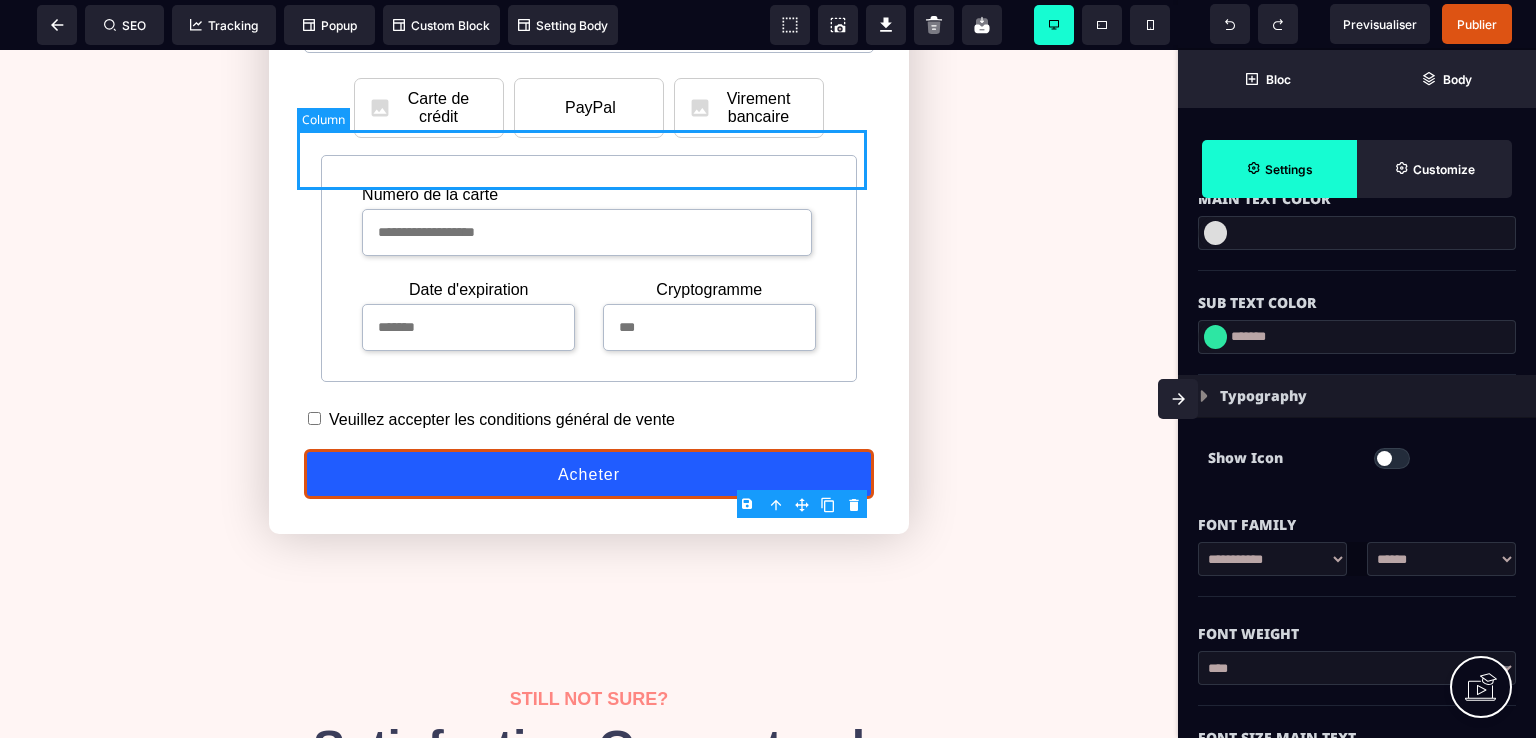 click on "Carte de crédit PayPal Virement bancaire" at bounding box center (589, 108) 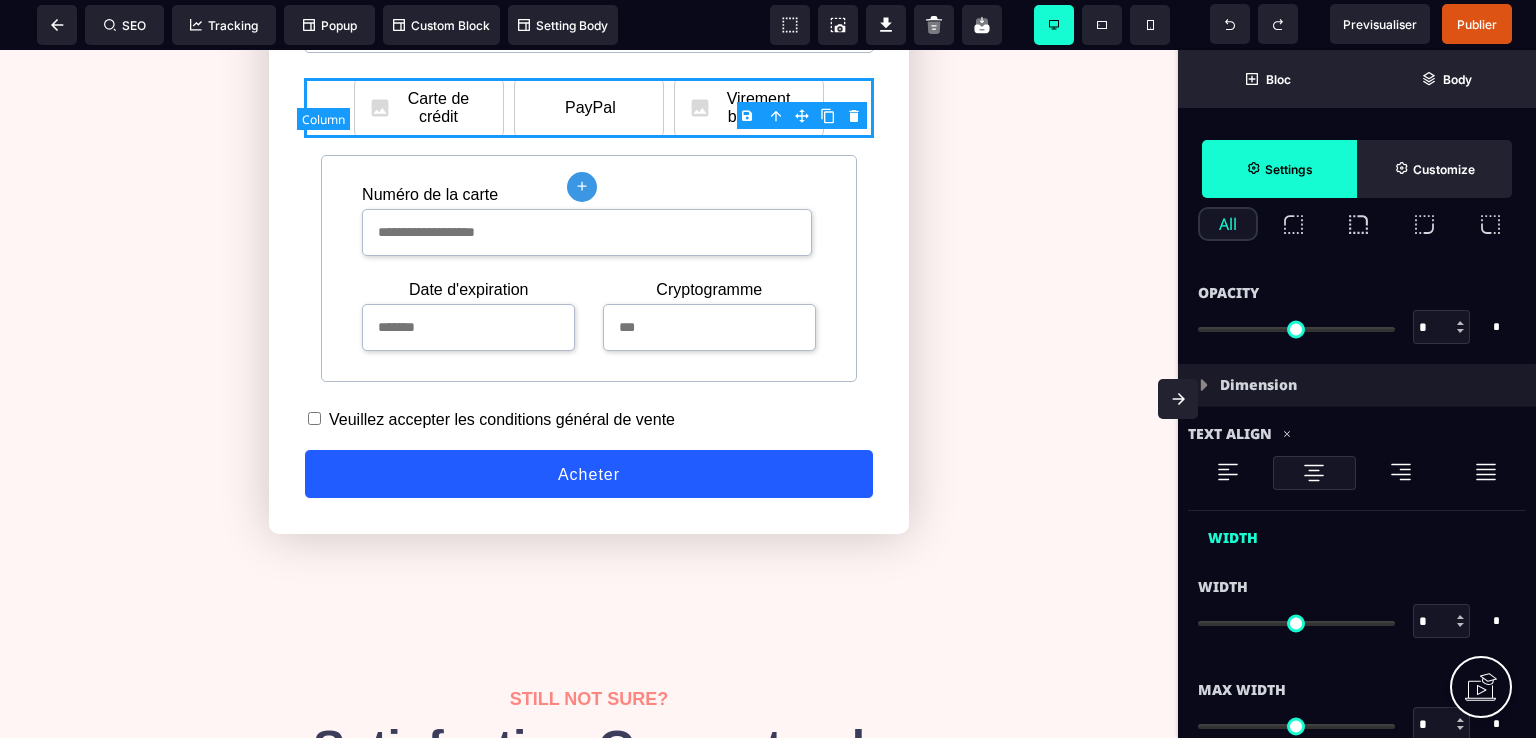 type on "*" 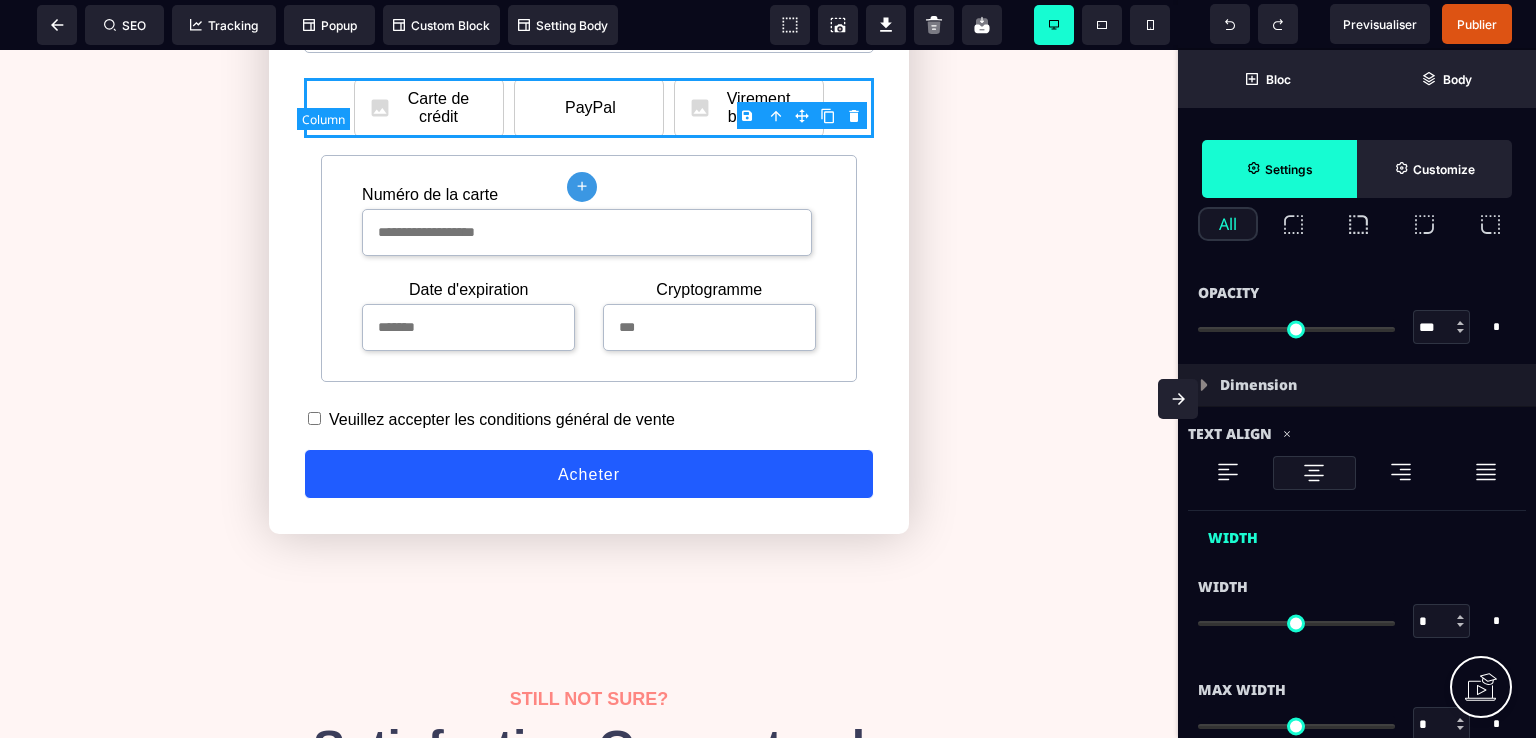 type on "***" 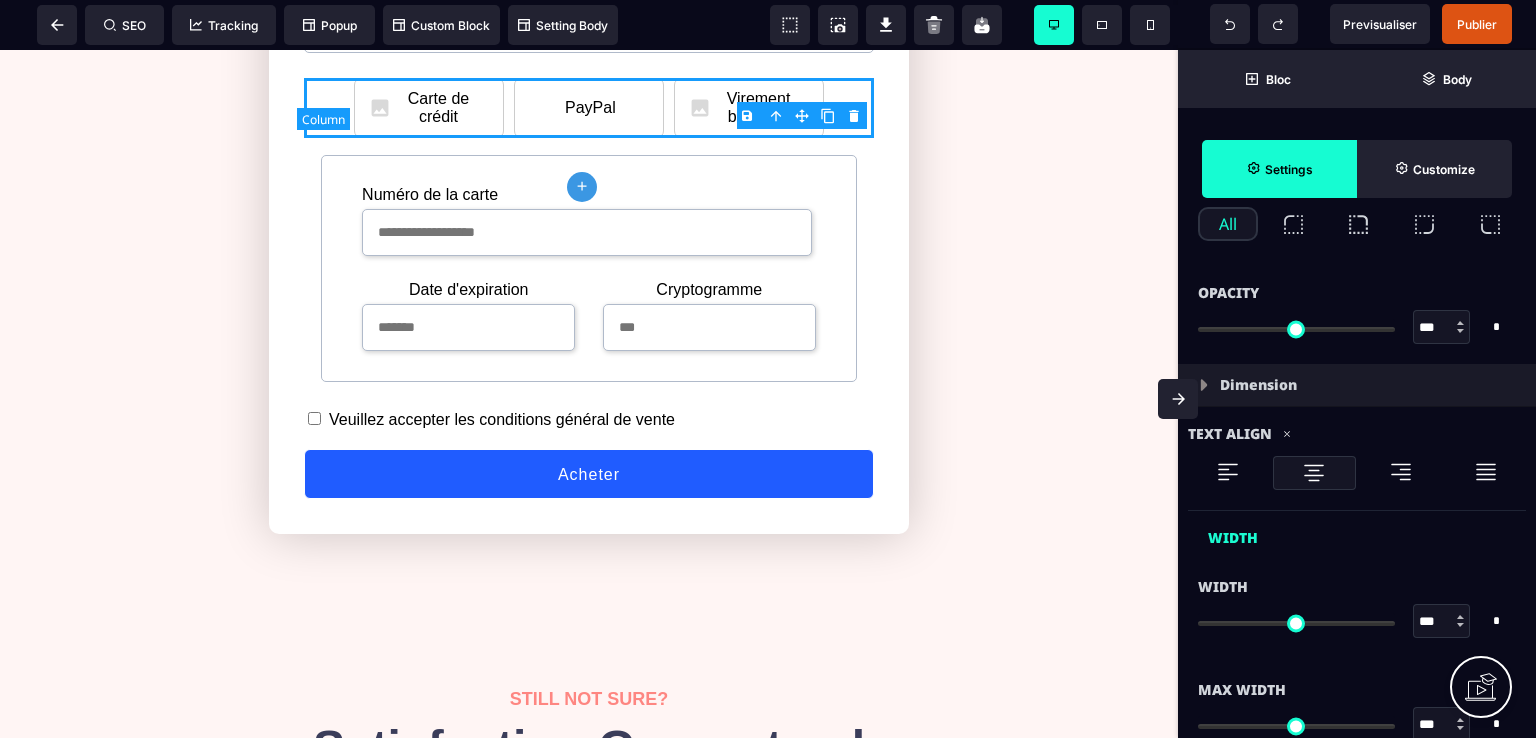 type on "***" 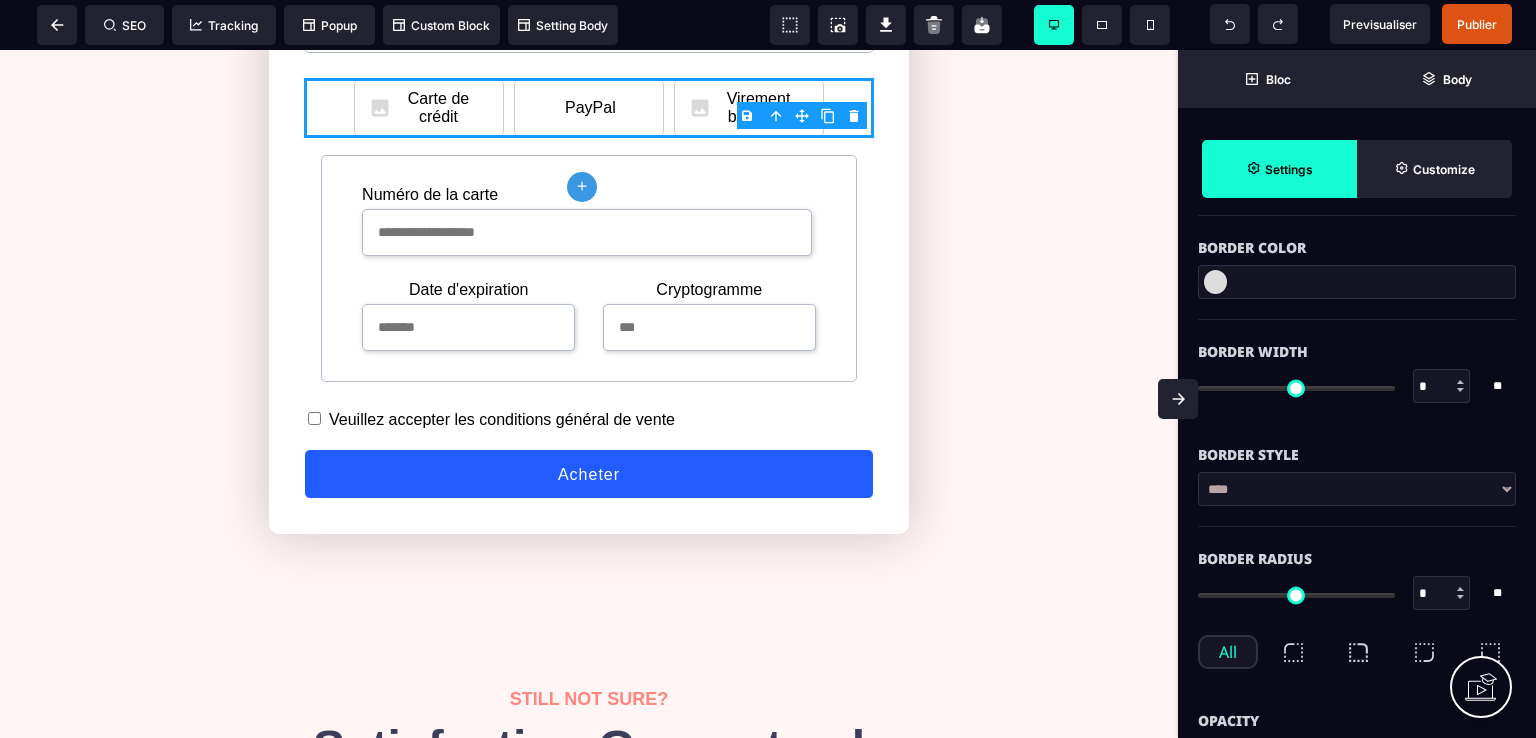 scroll, scrollTop: 0, scrollLeft: 0, axis: both 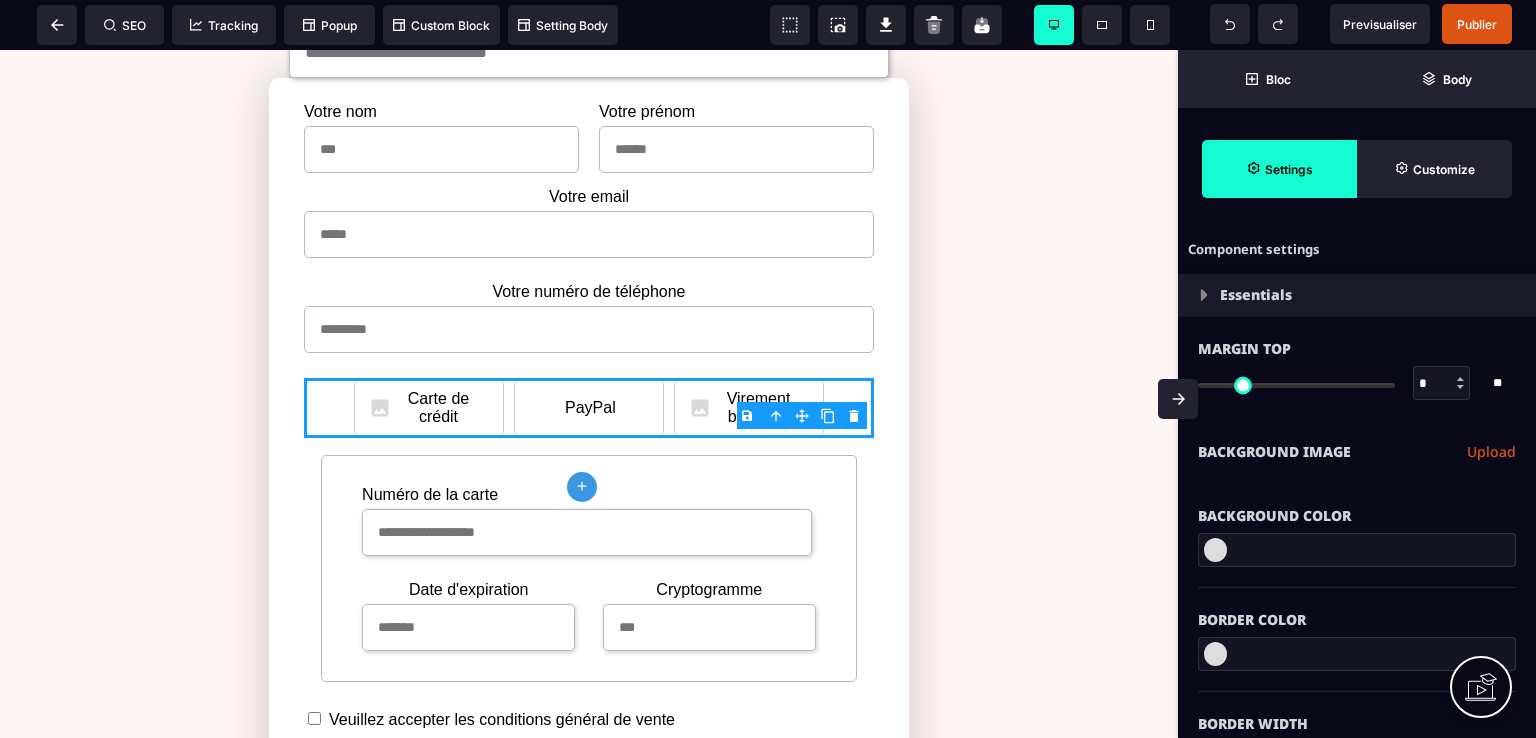 click on "B I U S
A *******
plus
Column
SEO" at bounding box center [768, 369] 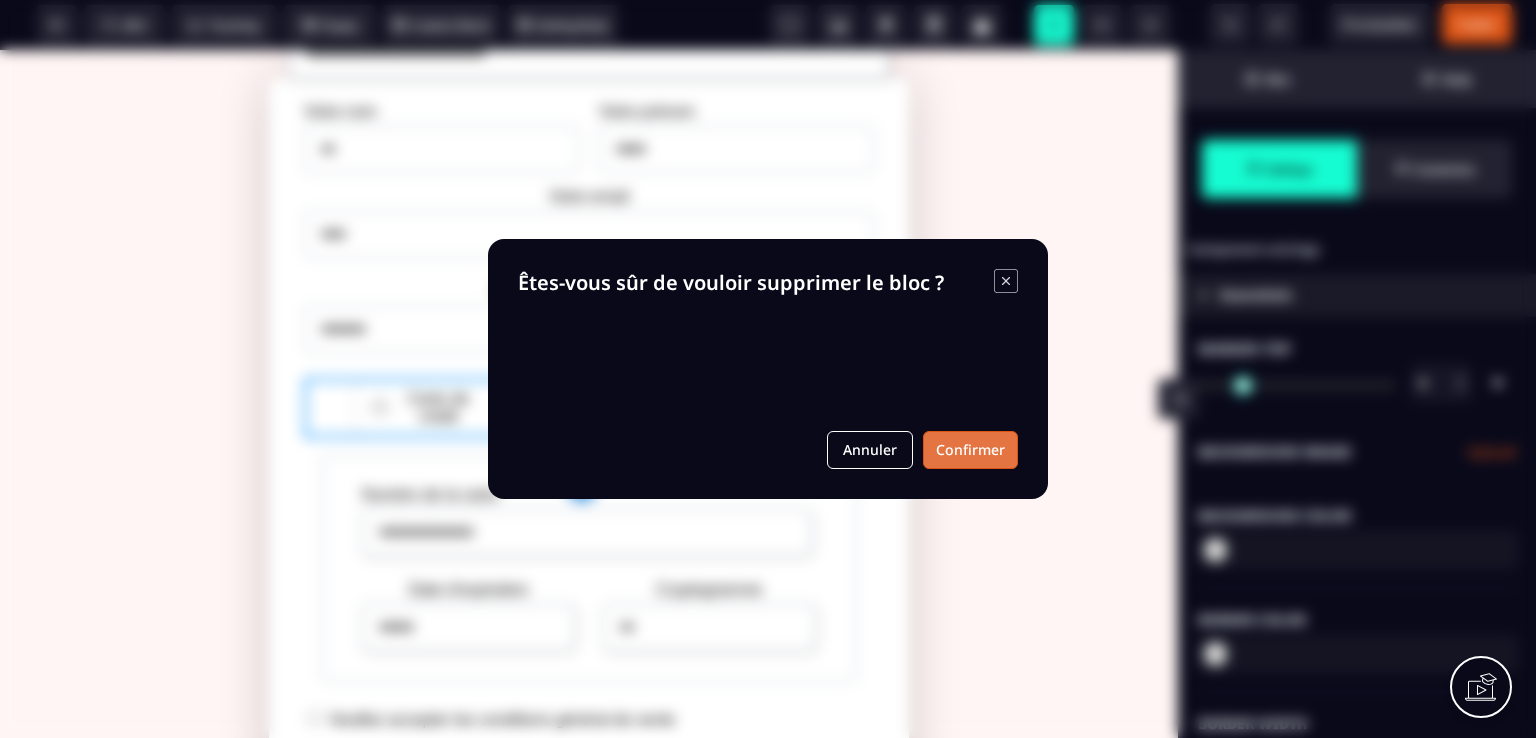 click on "Confirmer" at bounding box center [970, 450] 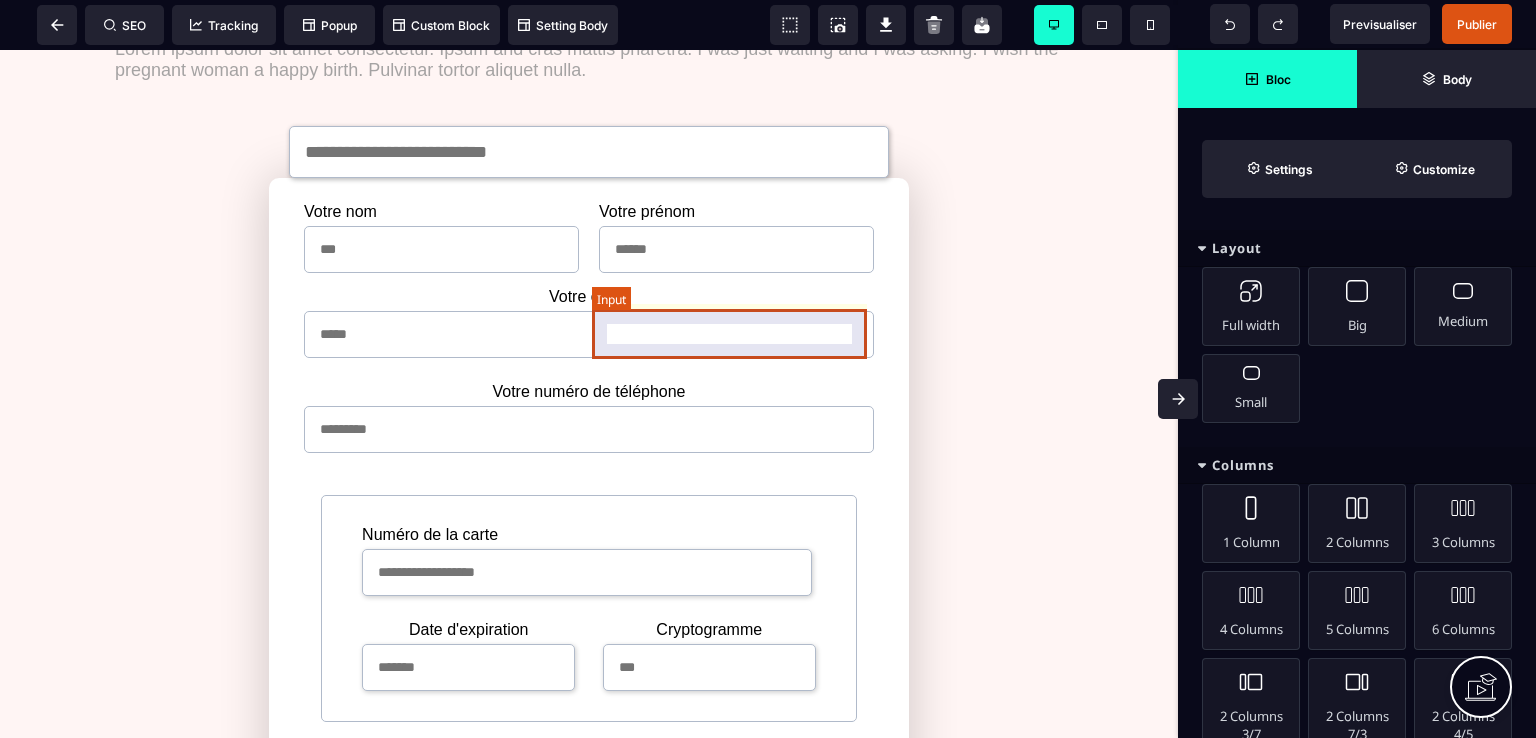 scroll, scrollTop: 500, scrollLeft: 0, axis: vertical 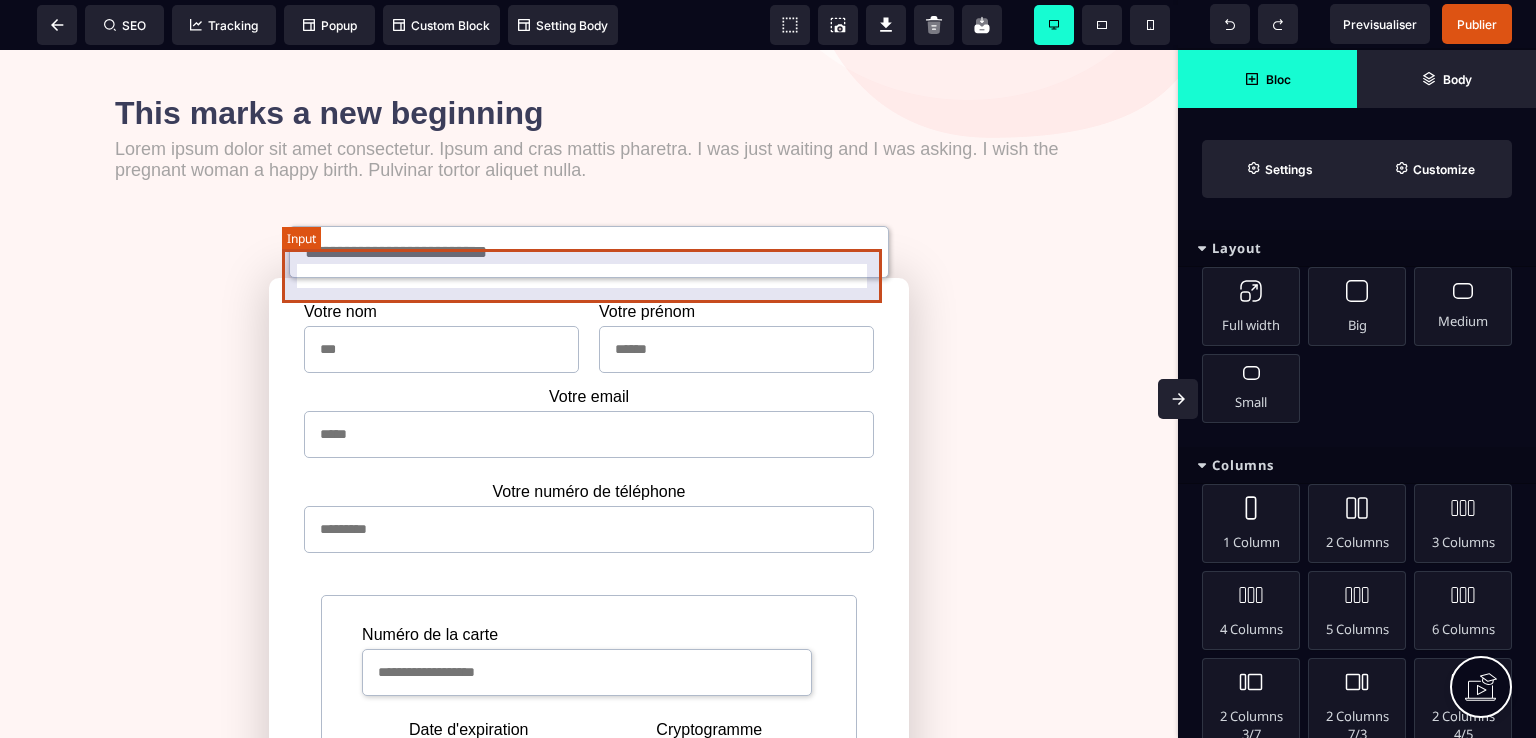click at bounding box center (589, 252) 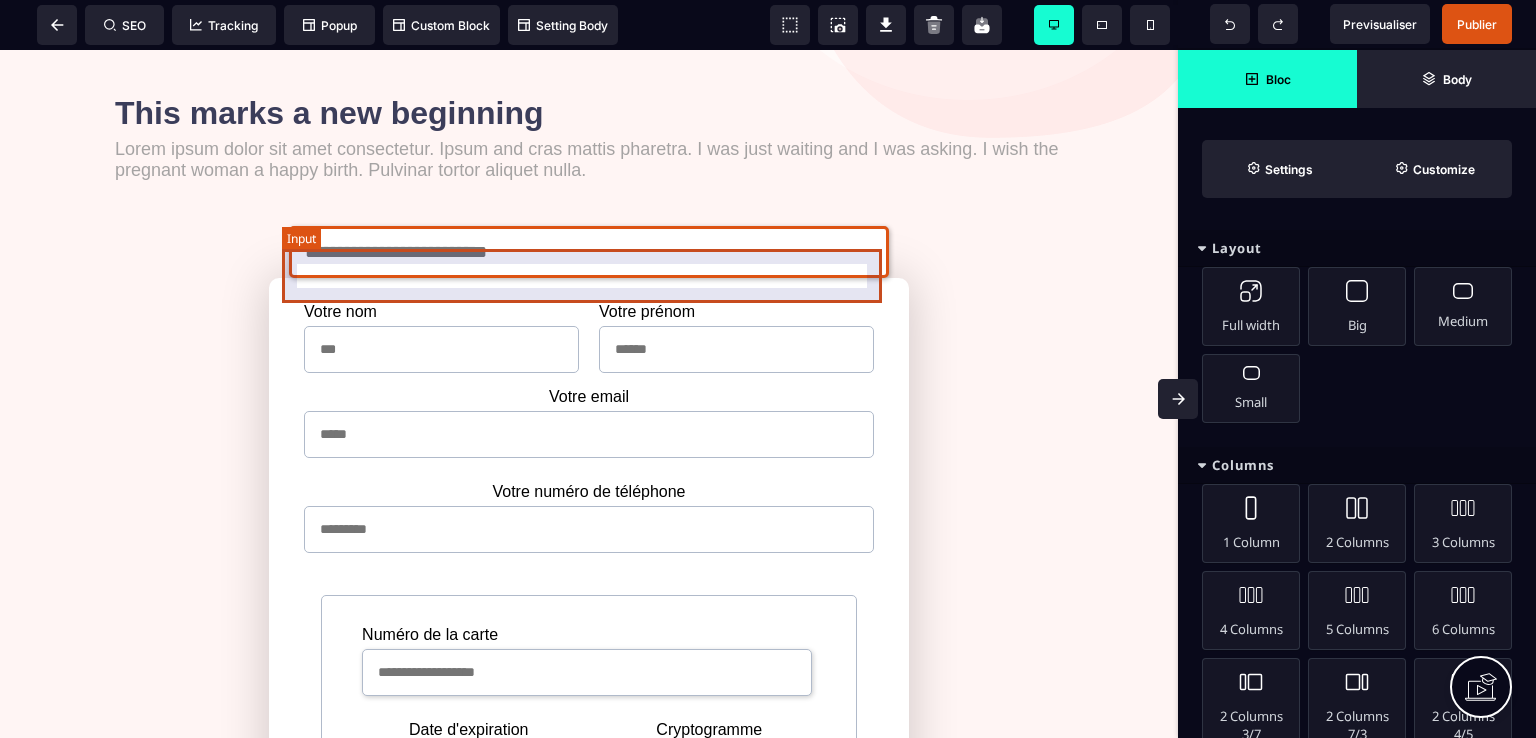 select on "*****" 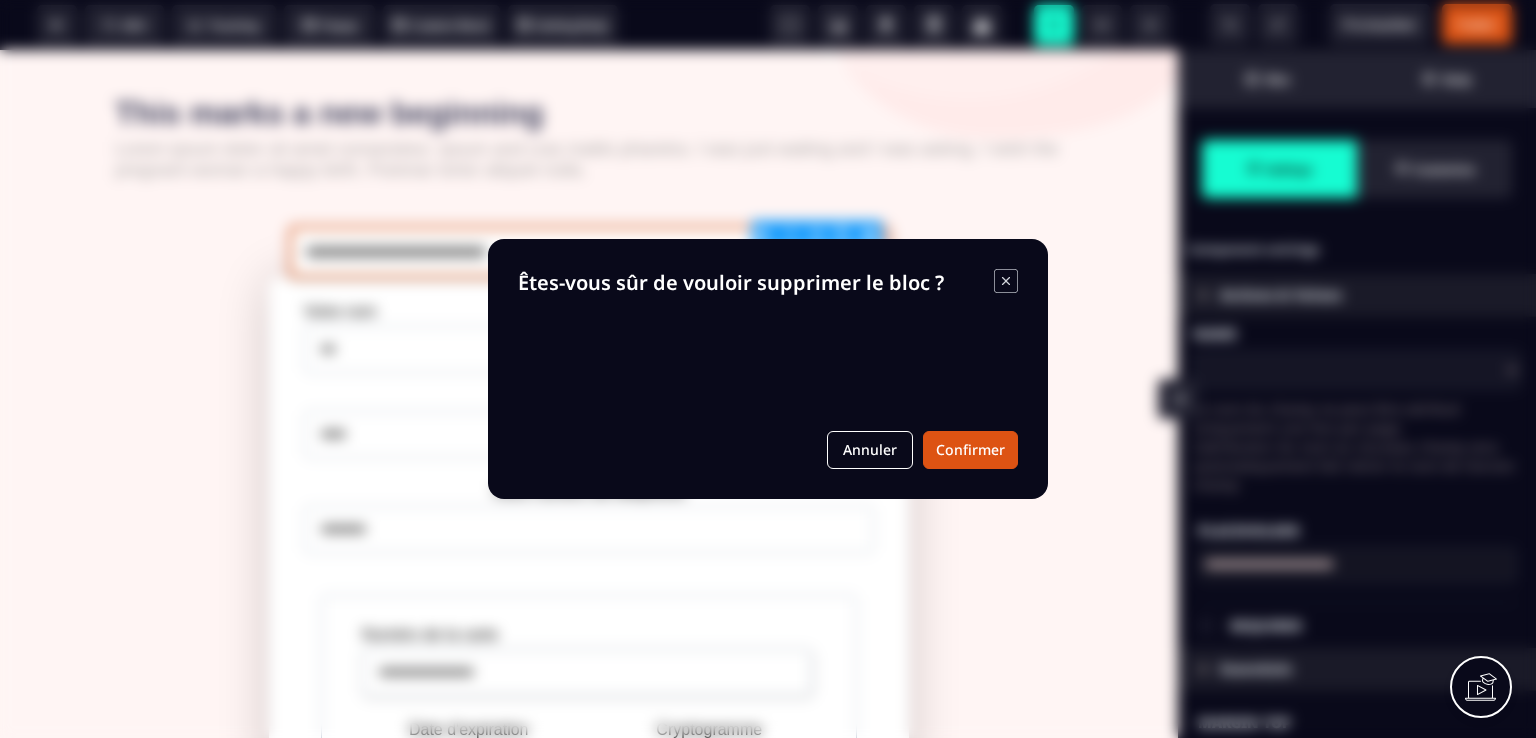 click on "B I U S
A *******
Input
SEO
Tracking
Popup" at bounding box center (768, 369) 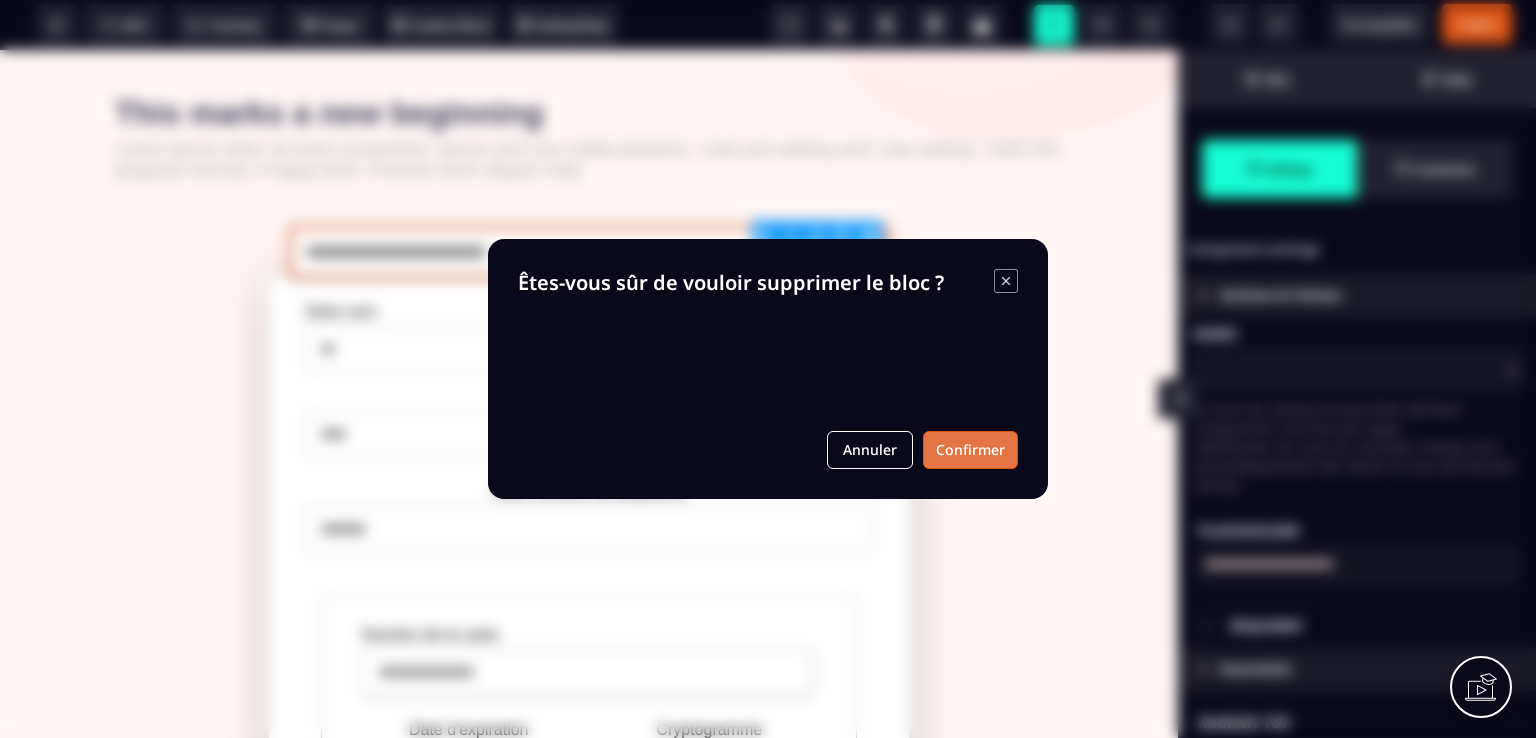 click on "Confirmer" at bounding box center (970, 450) 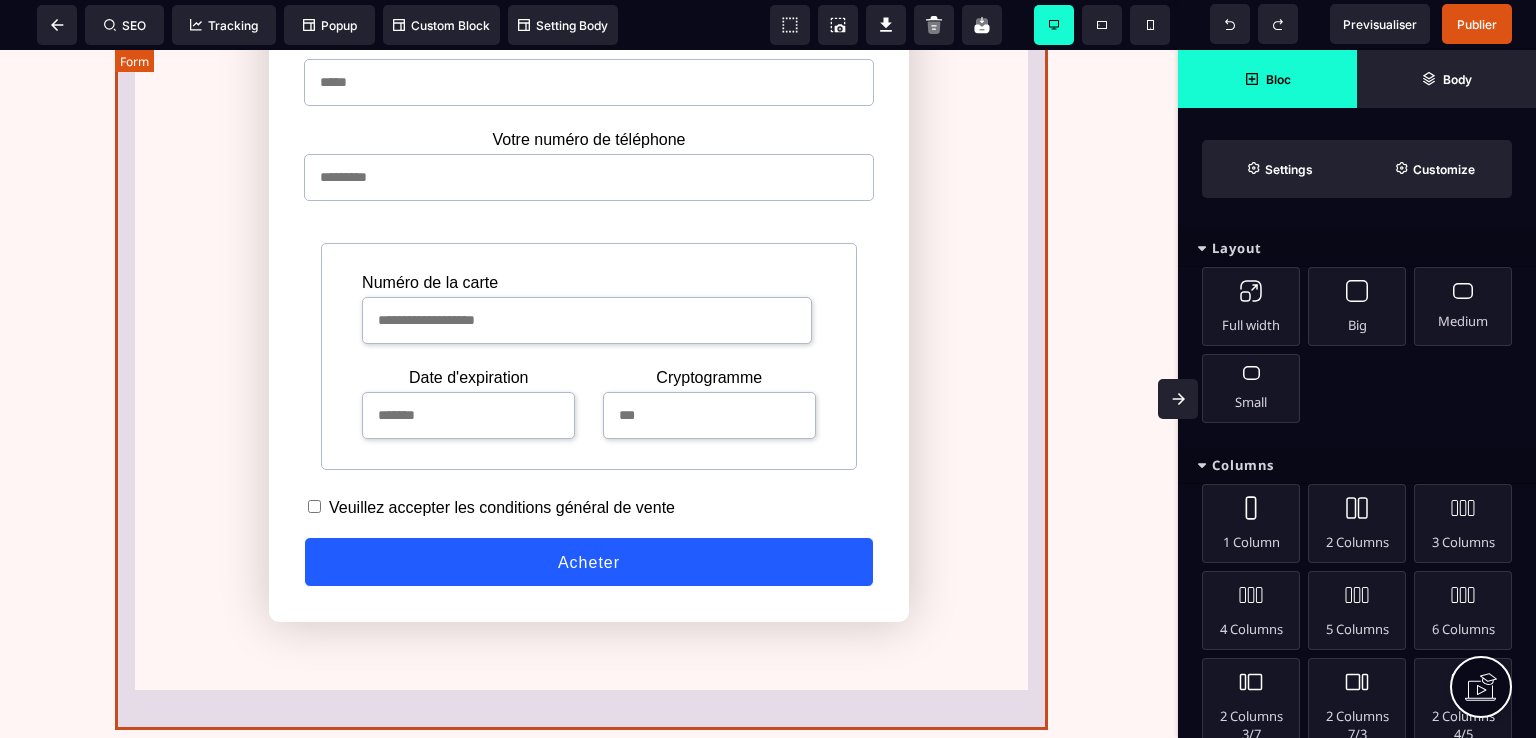 scroll, scrollTop: 900, scrollLeft: 0, axis: vertical 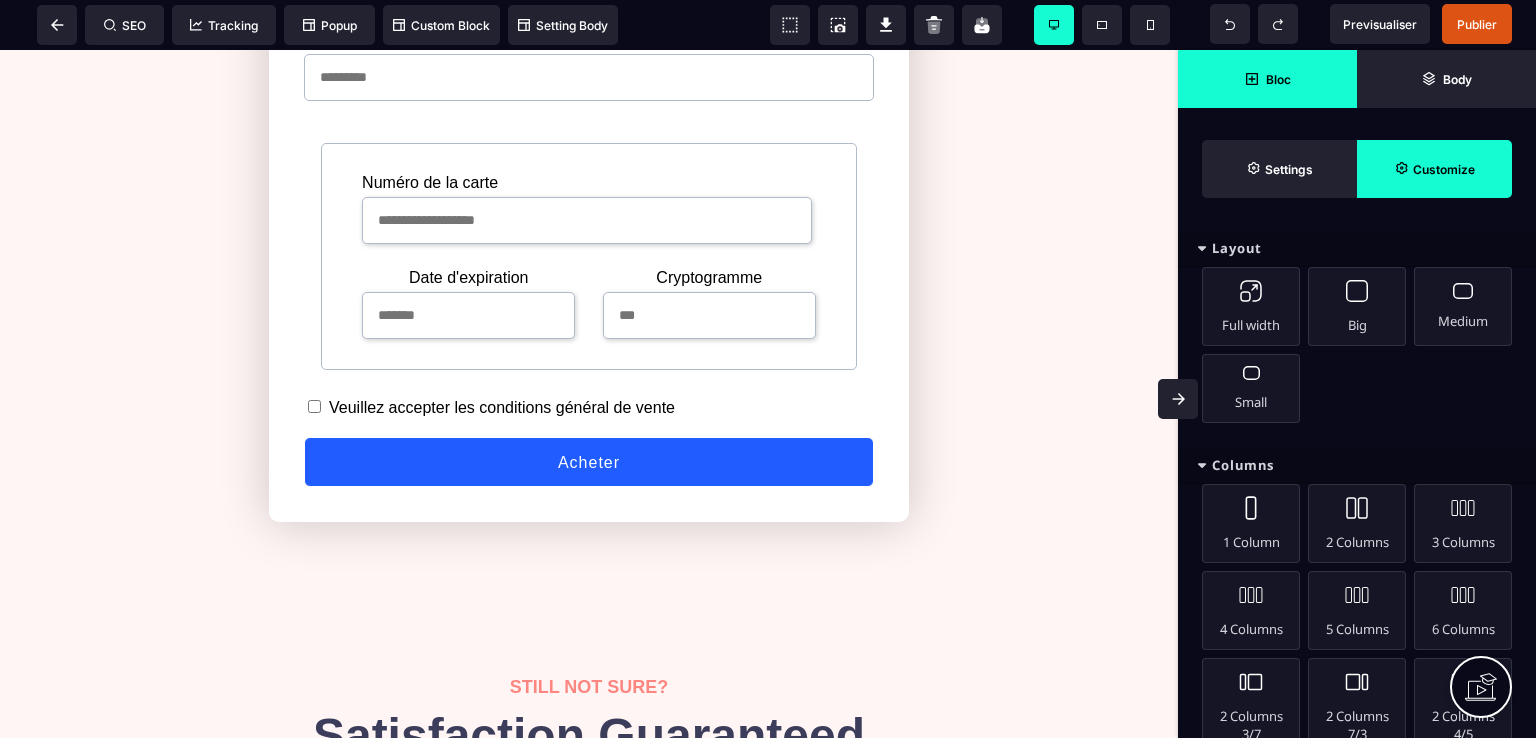 click on "Customize" at bounding box center [1444, 169] 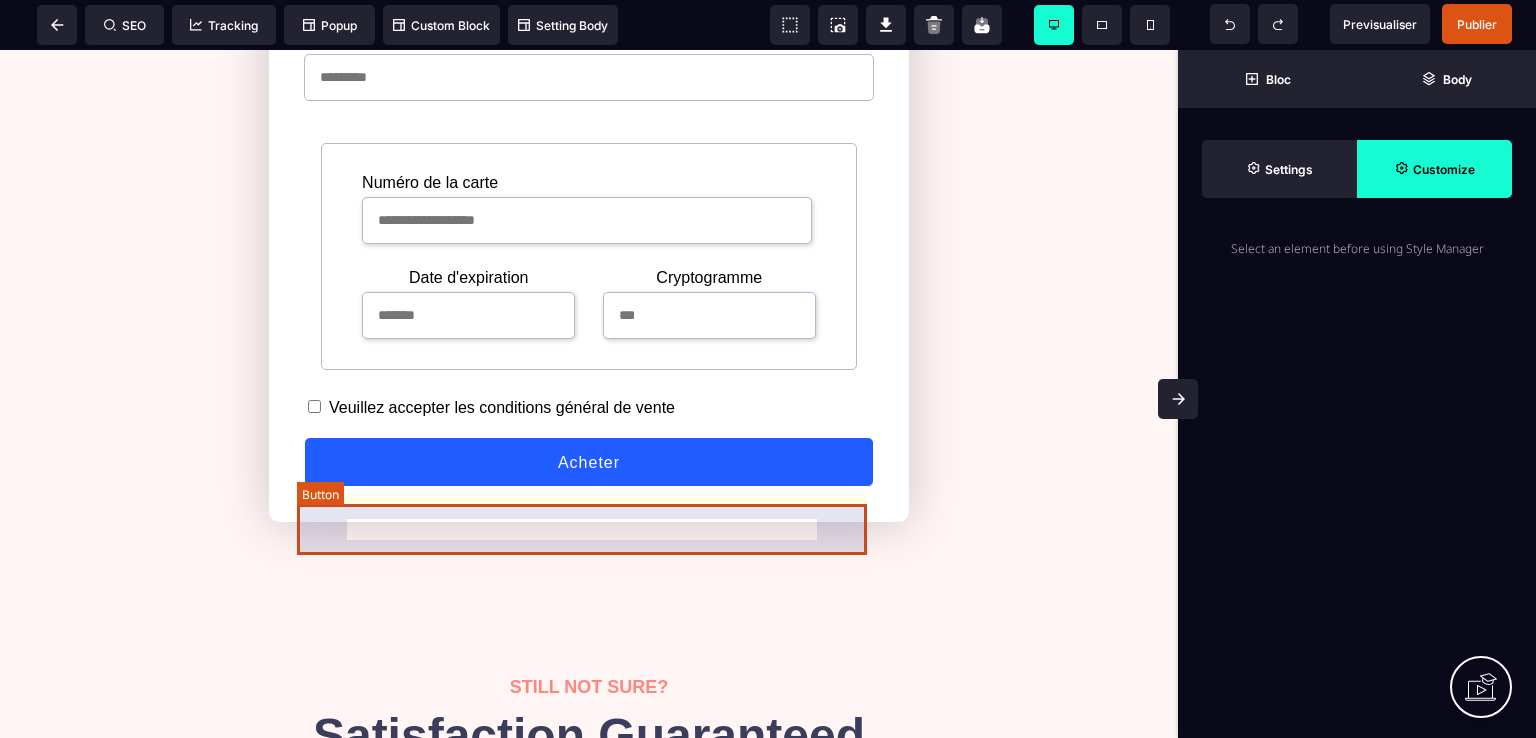 click on "Acheter" at bounding box center (589, 462) 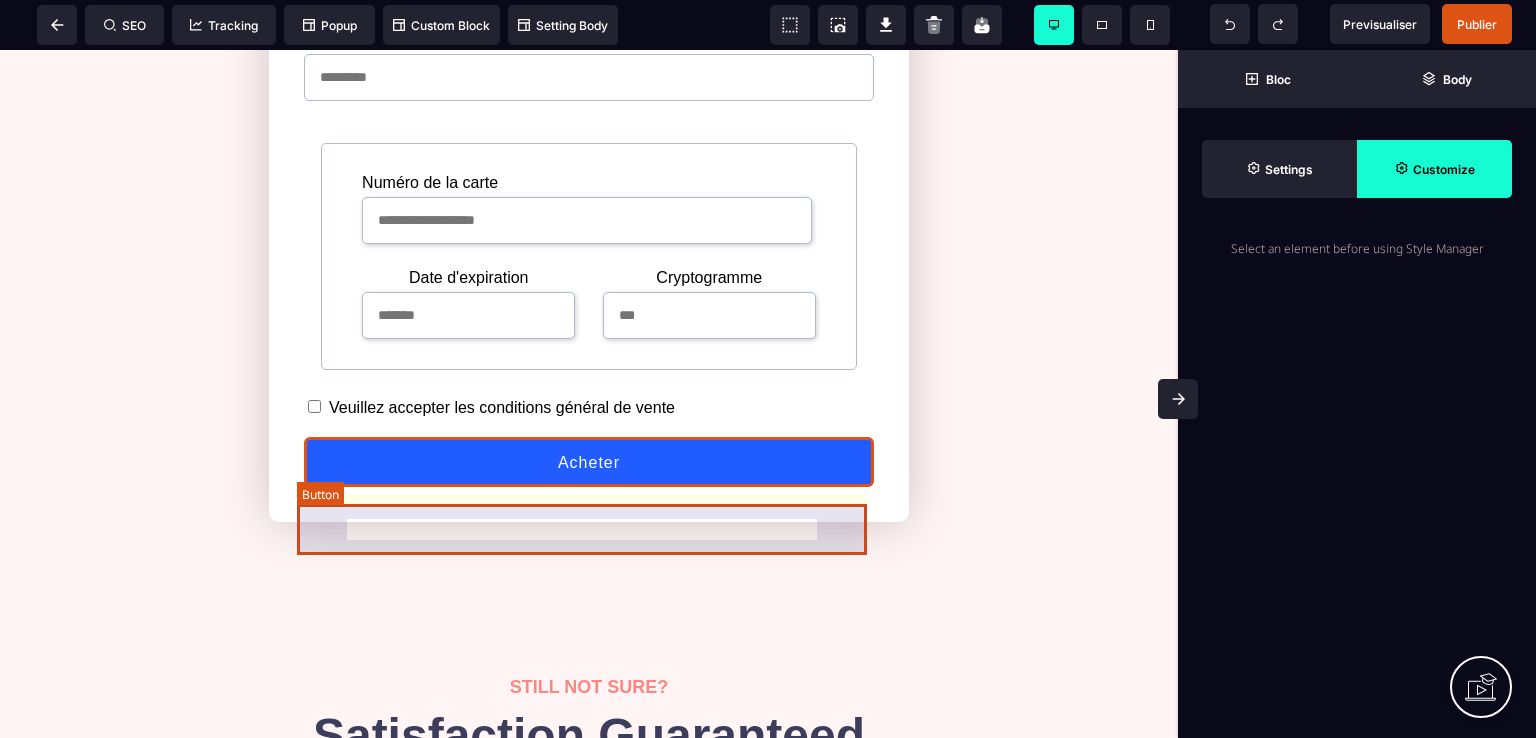 select on "******" 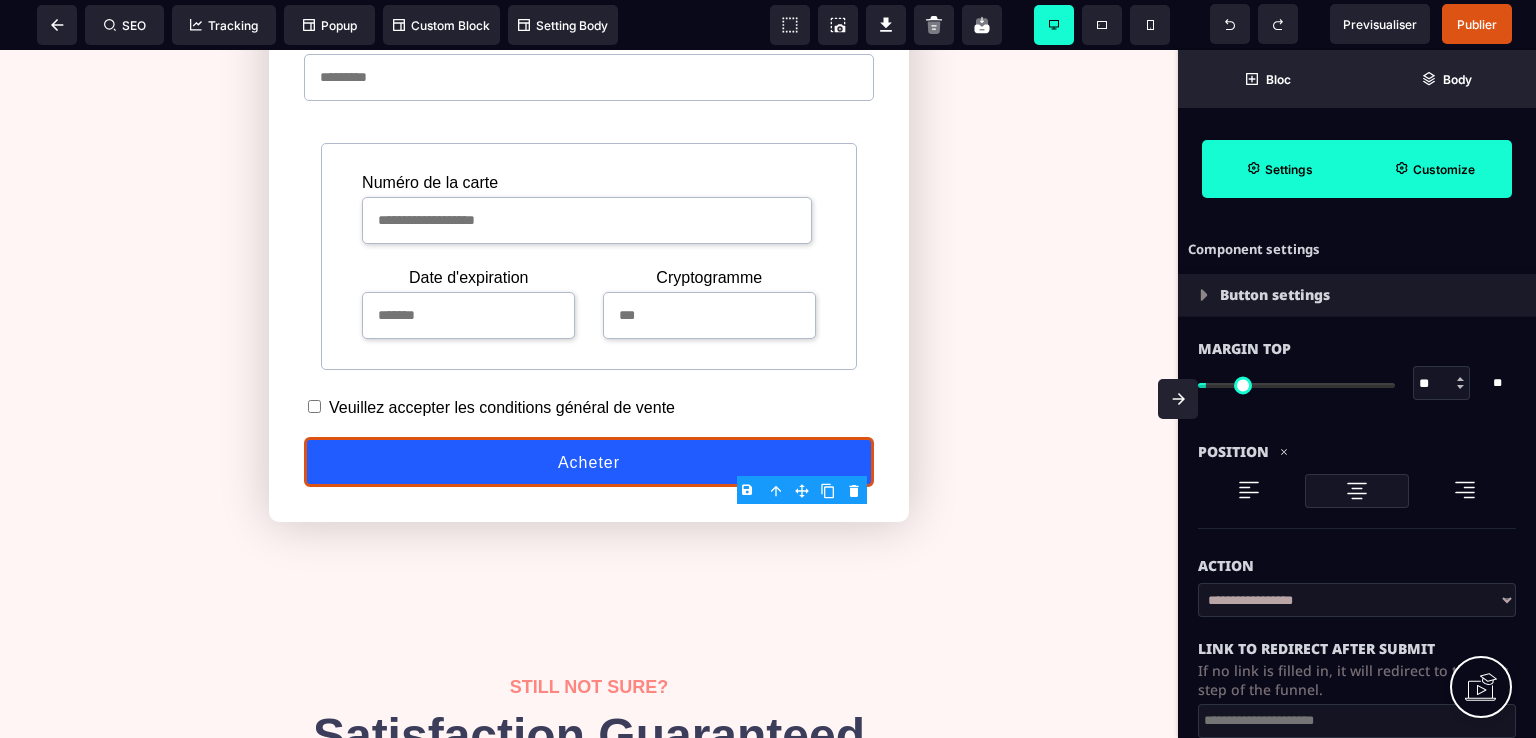 click on "Customize" at bounding box center [1444, 169] 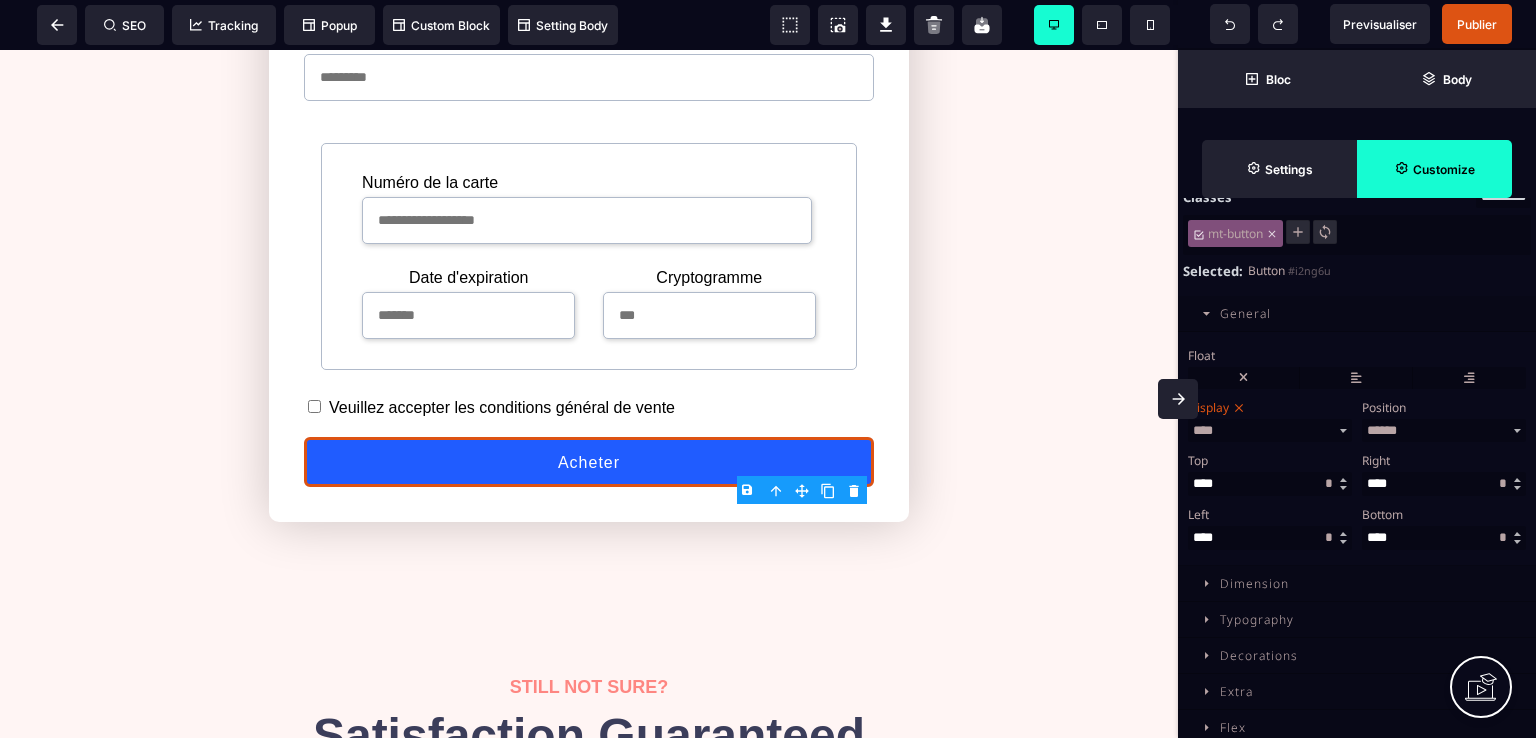 scroll, scrollTop: 138, scrollLeft: 0, axis: vertical 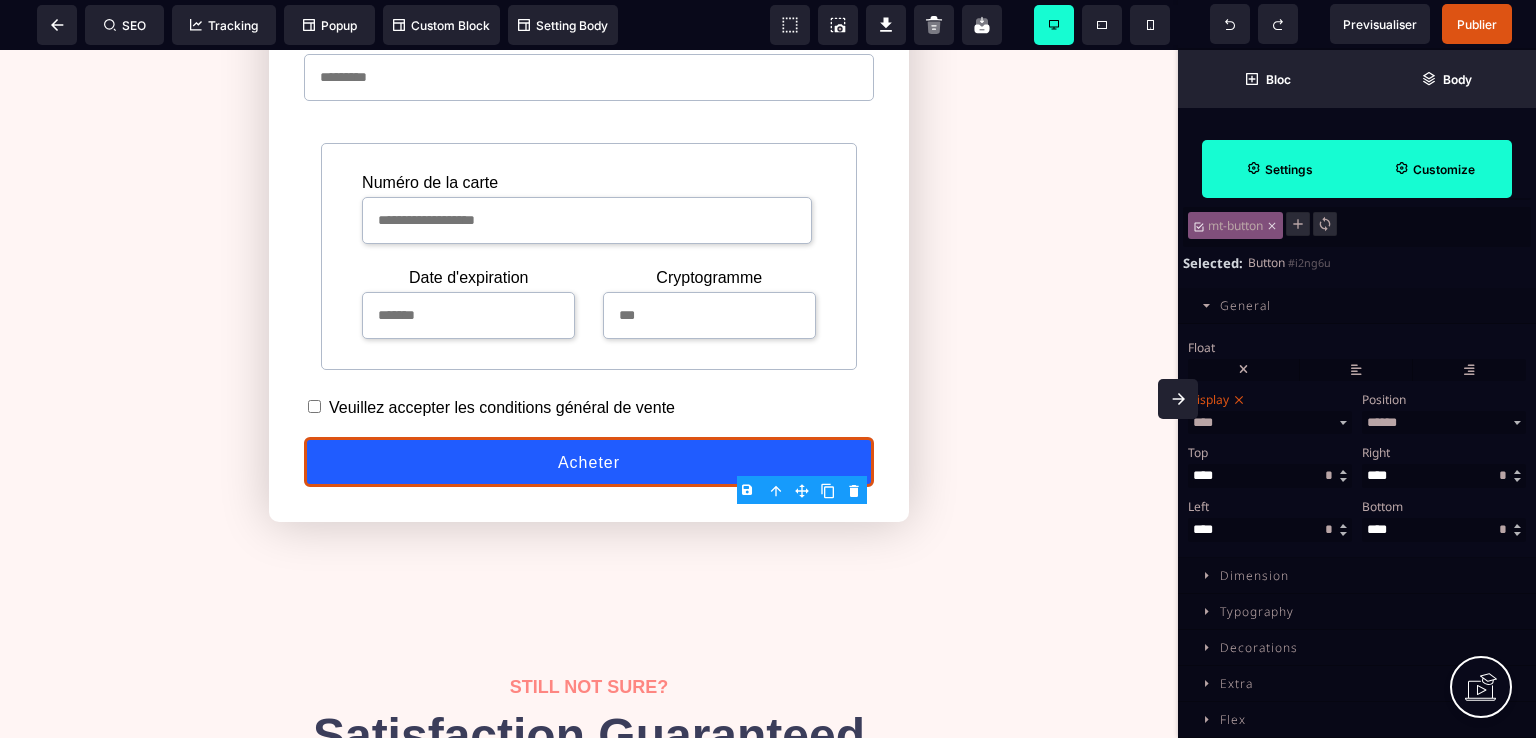 click on "Settings" at bounding box center (1289, 169) 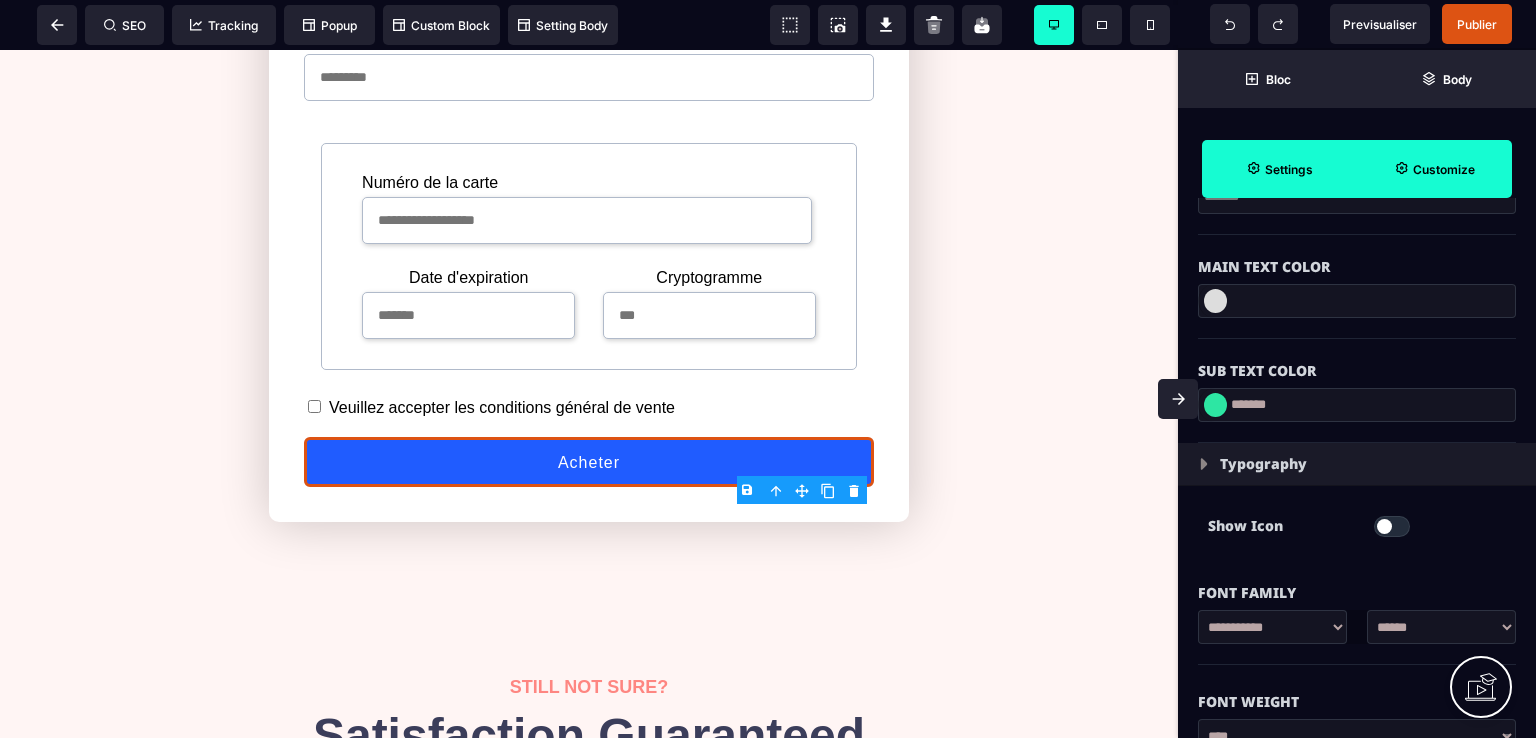 scroll, scrollTop: 776, scrollLeft: 0, axis: vertical 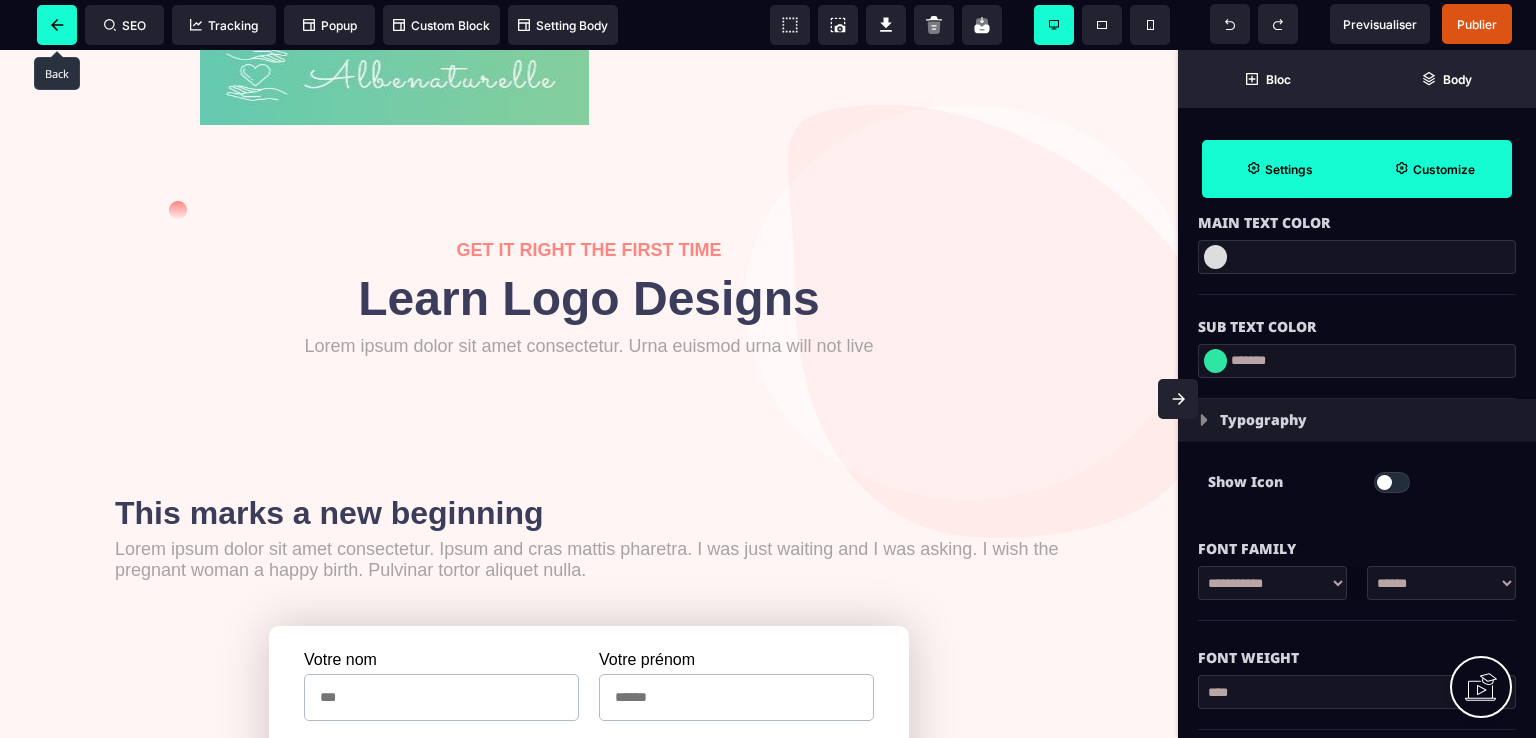 click at bounding box center [57, 25] 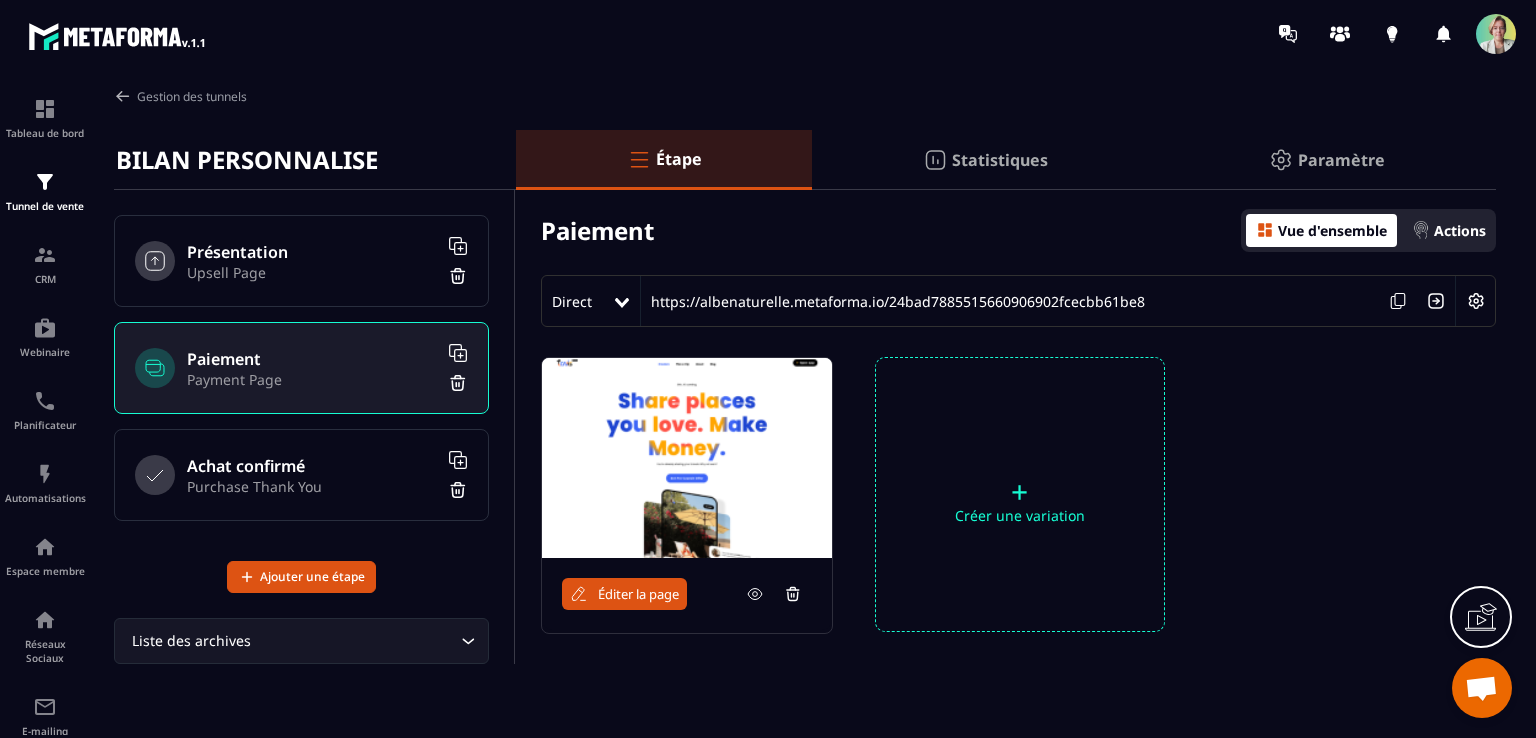 click on "Achat confirmé" at bounding box center [312, 466] 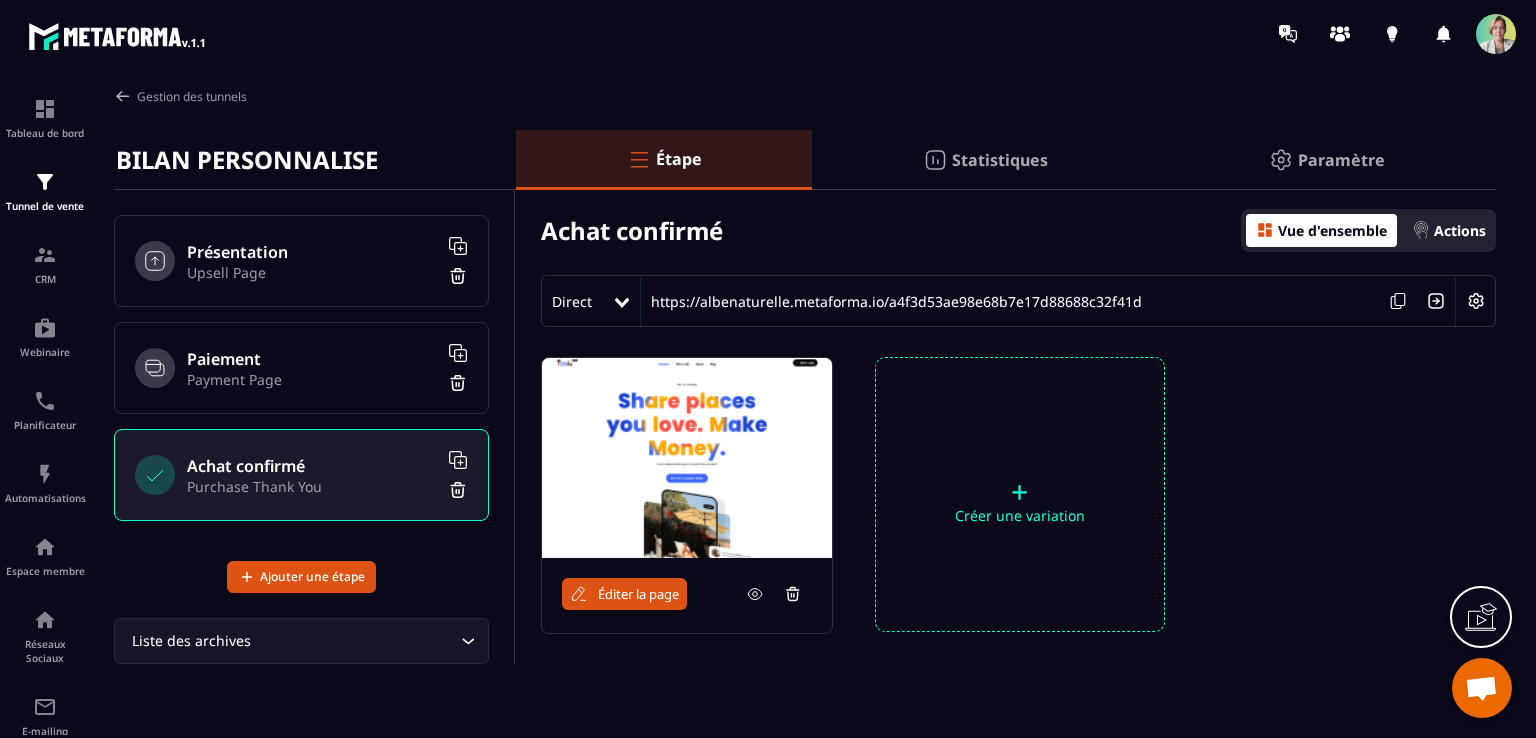 click on "Éditer la page" at bounding box center [638, 594] 